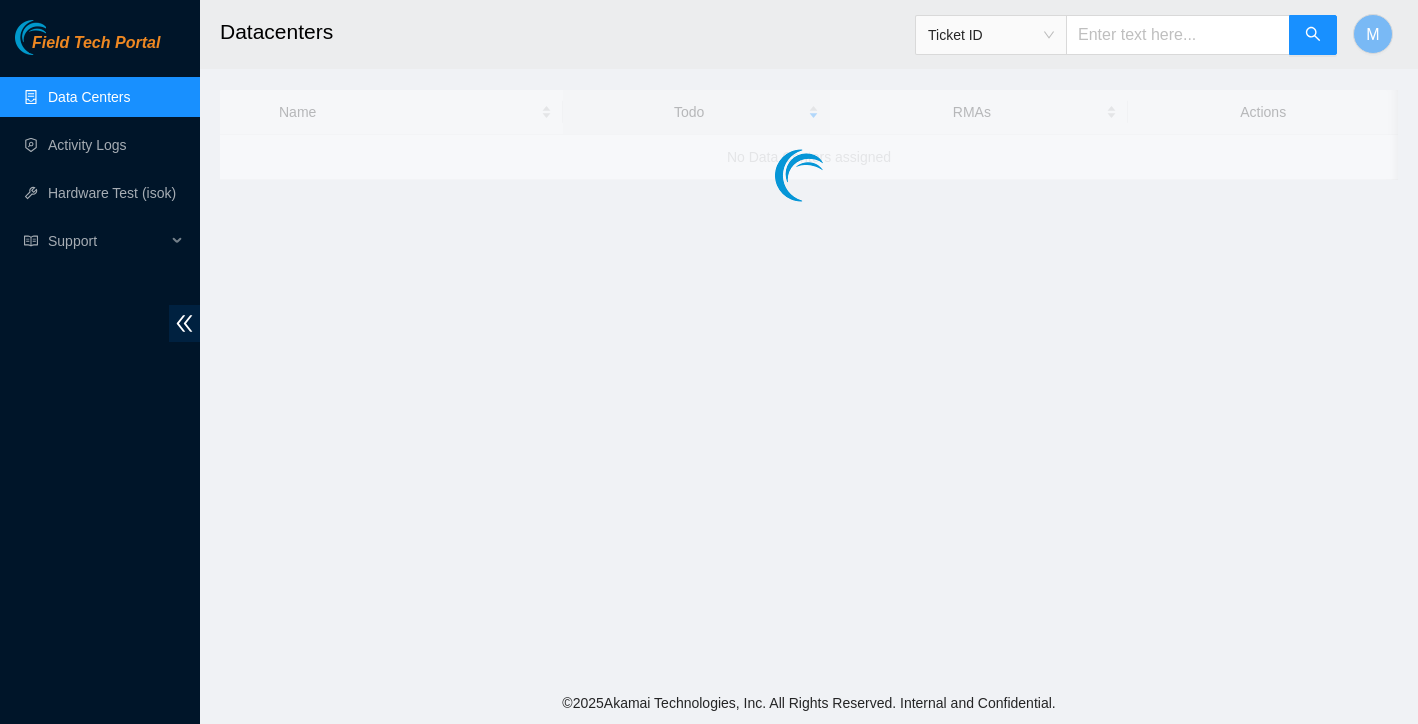 scroll, scrollTop: 0, scrollLeft: 0, axis: both 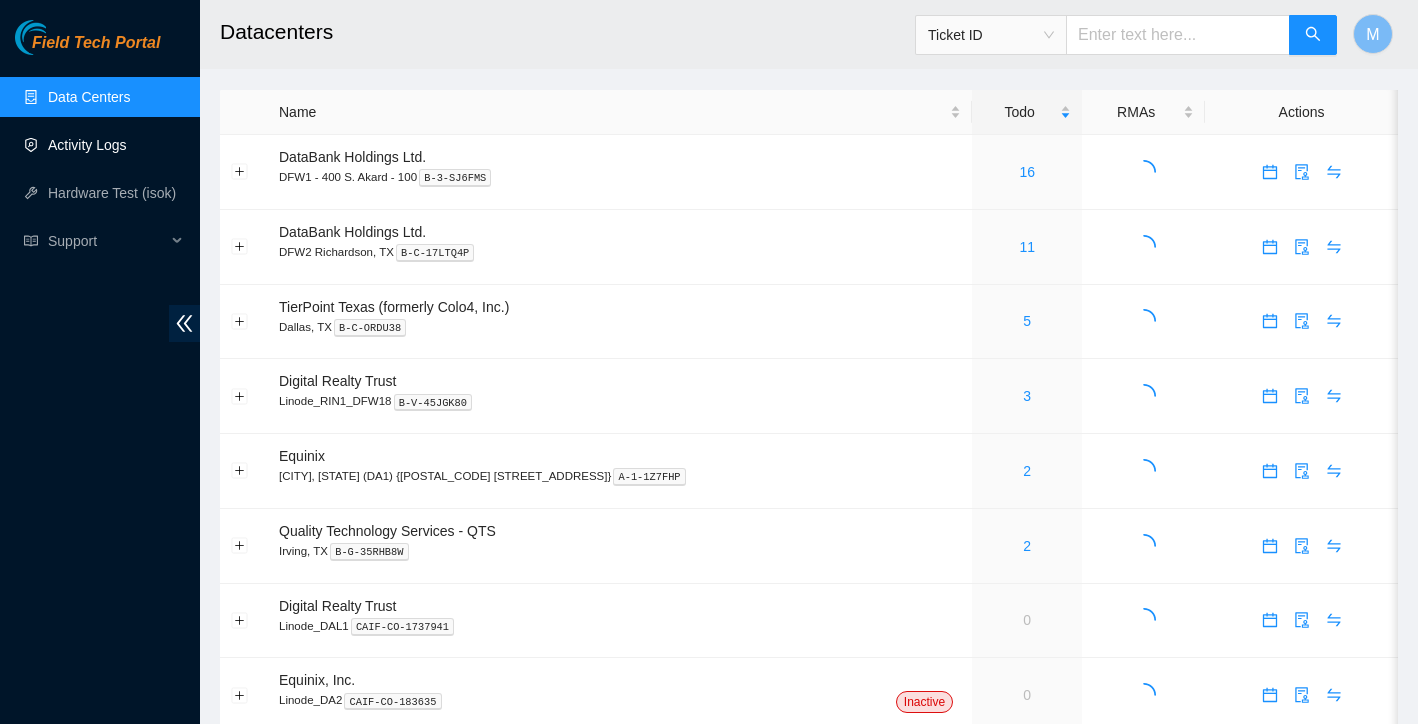 click on "Activity Logs" at bounding box center [87, 145] 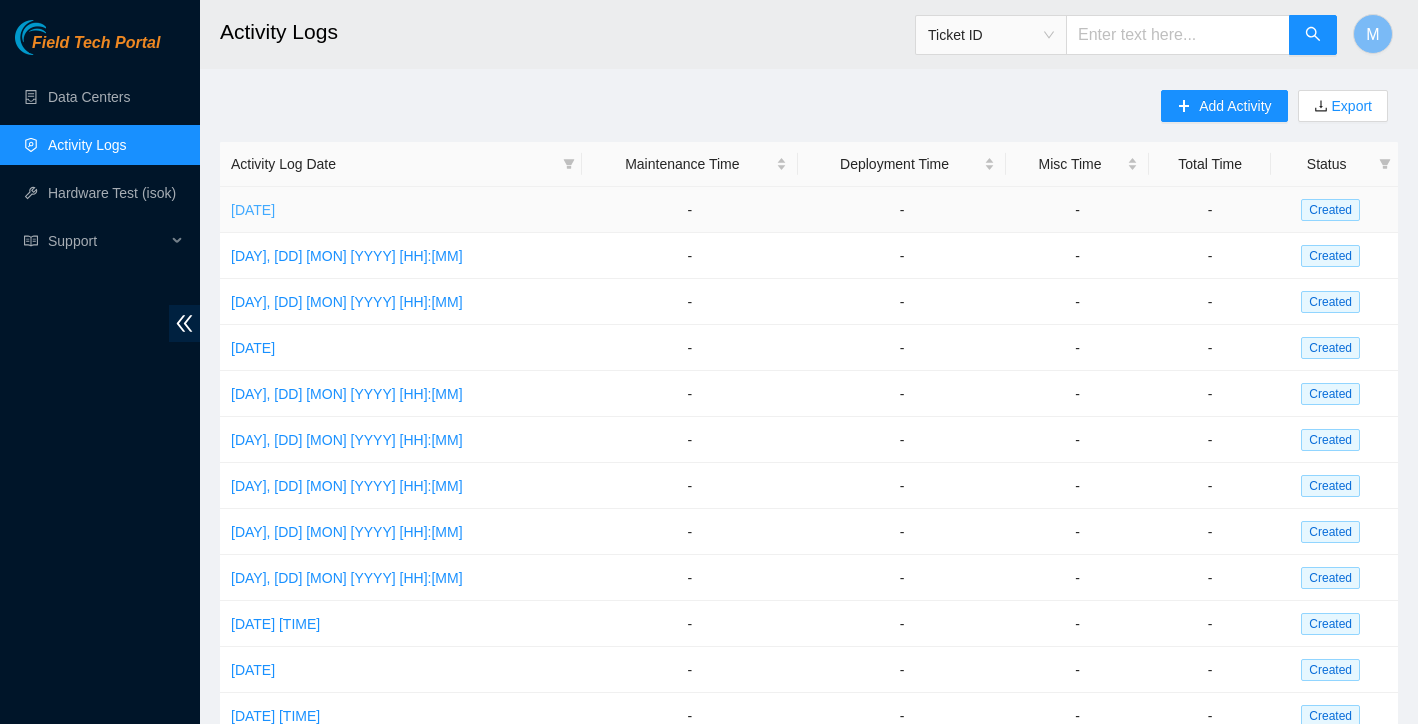 click on "[DATE]" at bounding box center [253, 210] 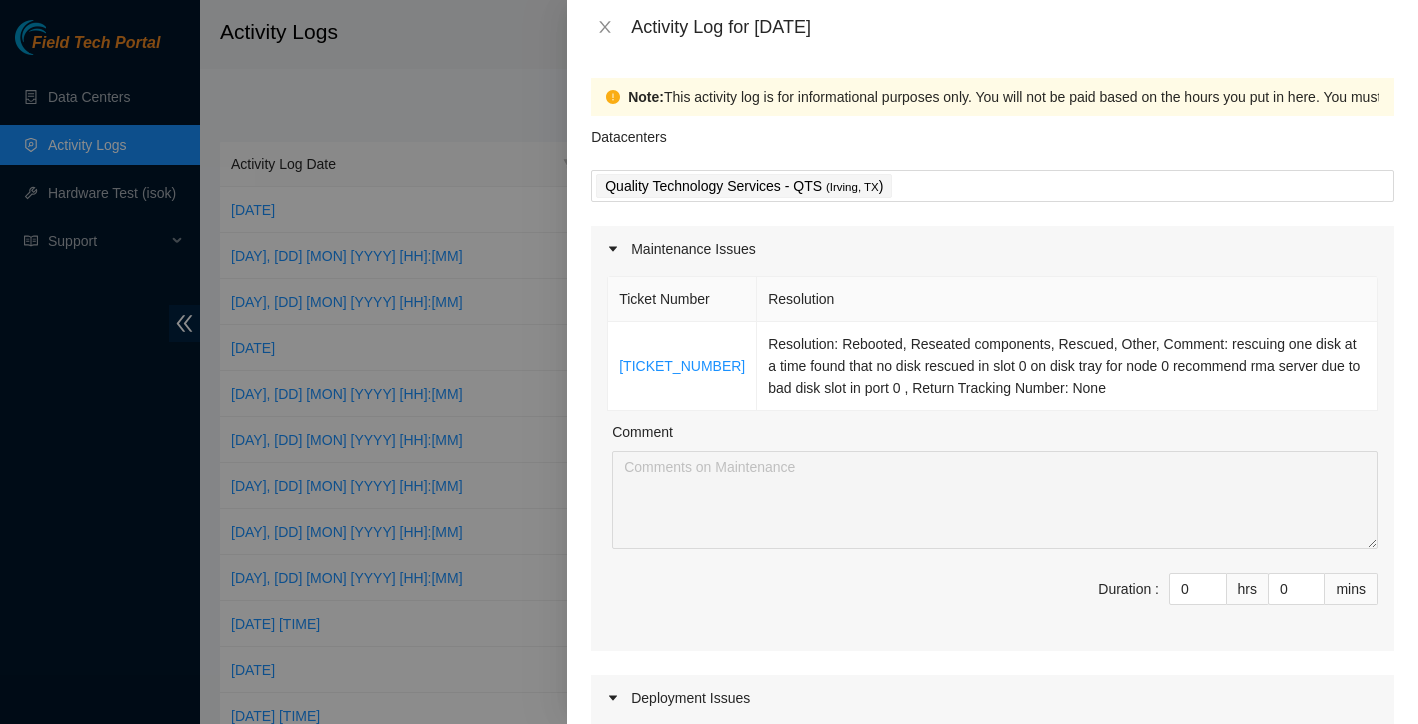 scroll, scrollTop: 0, scrollLeft: 0, axis: both 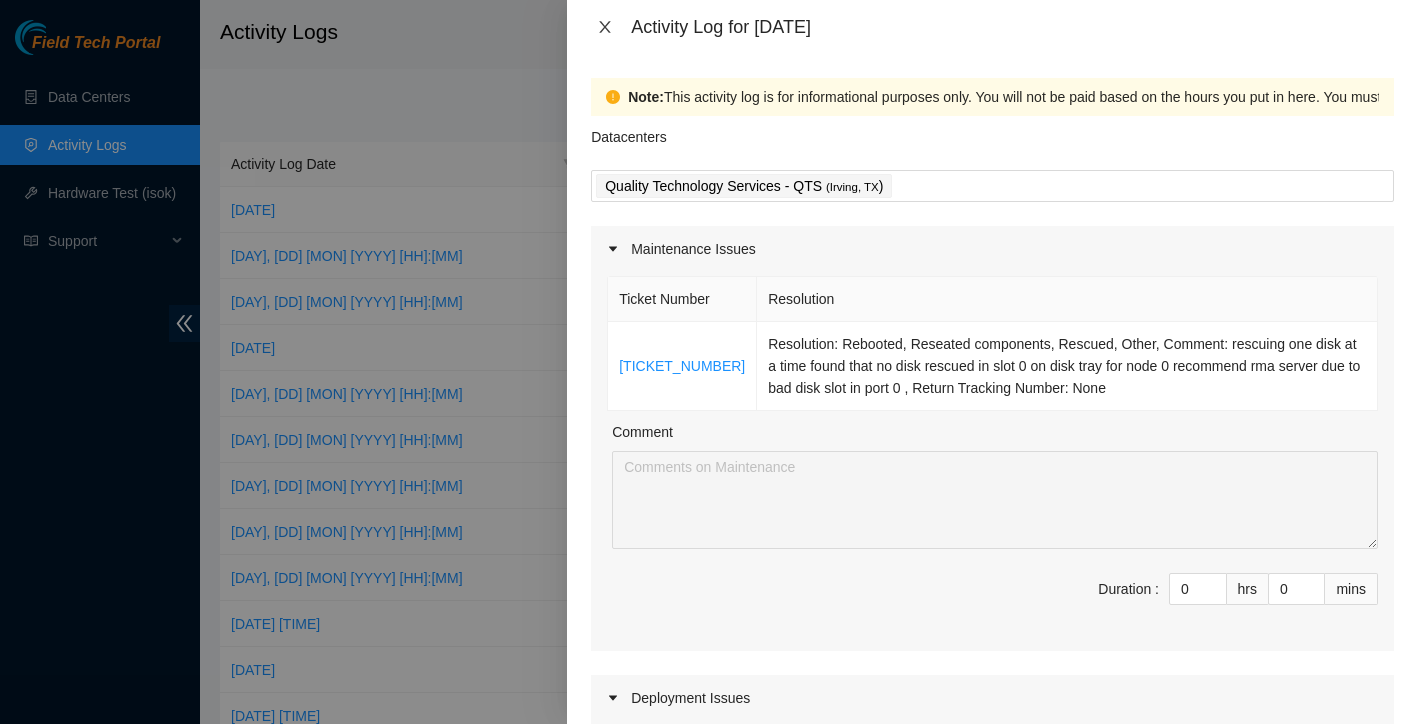 click 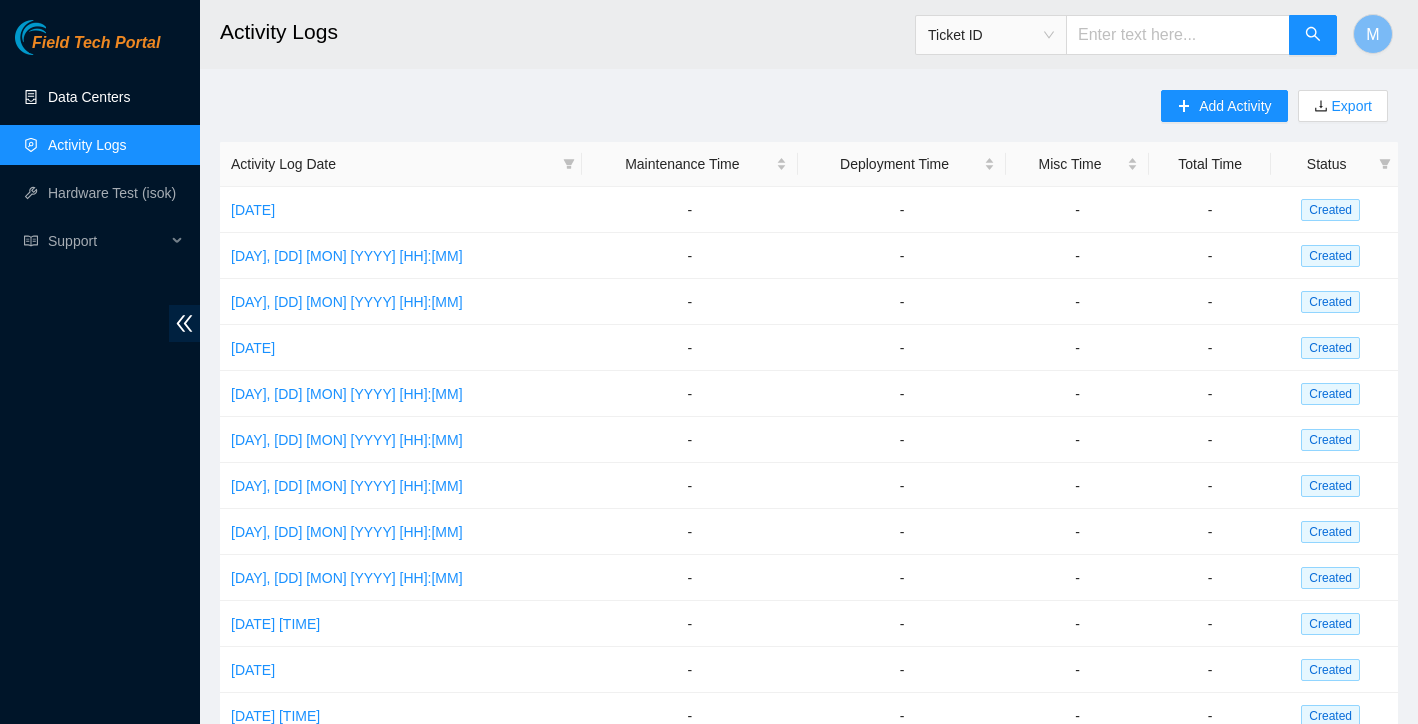 click on "Data Centers" at bounding box center (89, 97) 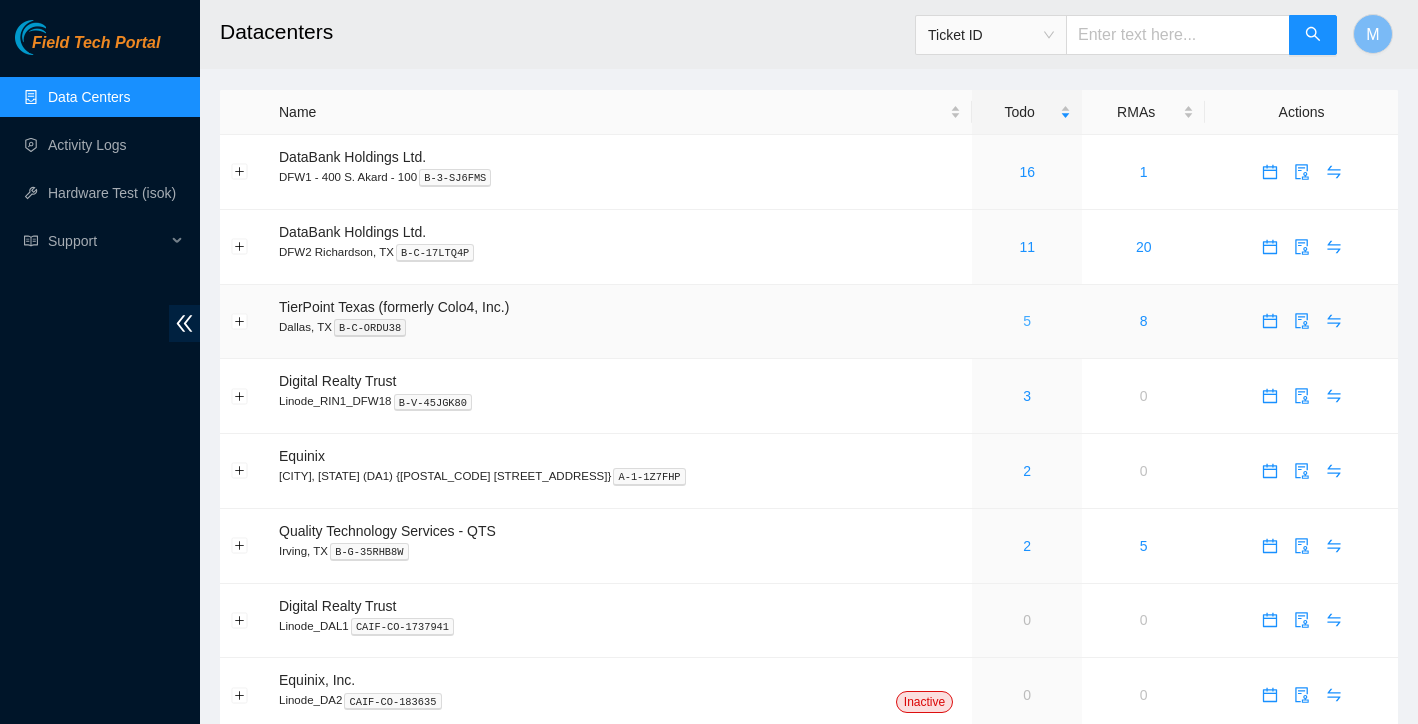 click on "5" at bounding box center (1027, 321) 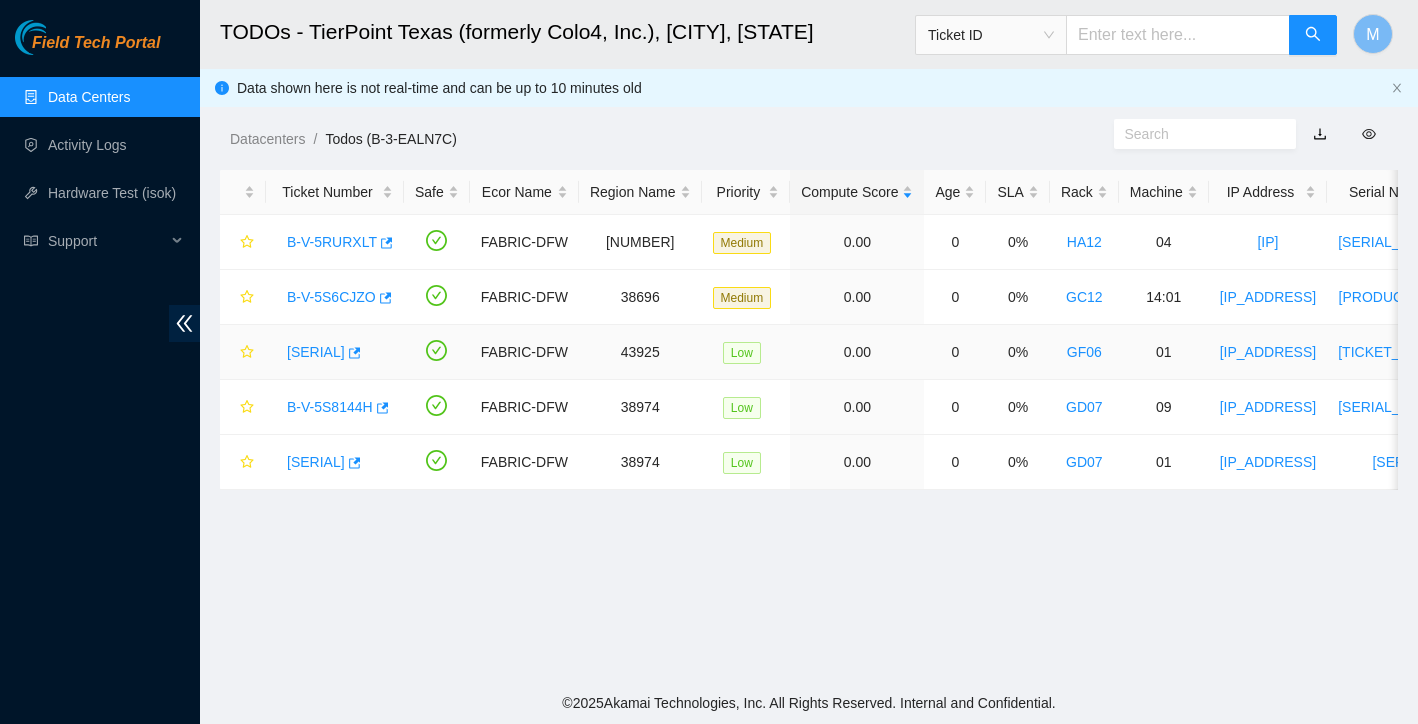 click on "[SERIAL]" at bounding box center (316, 352) 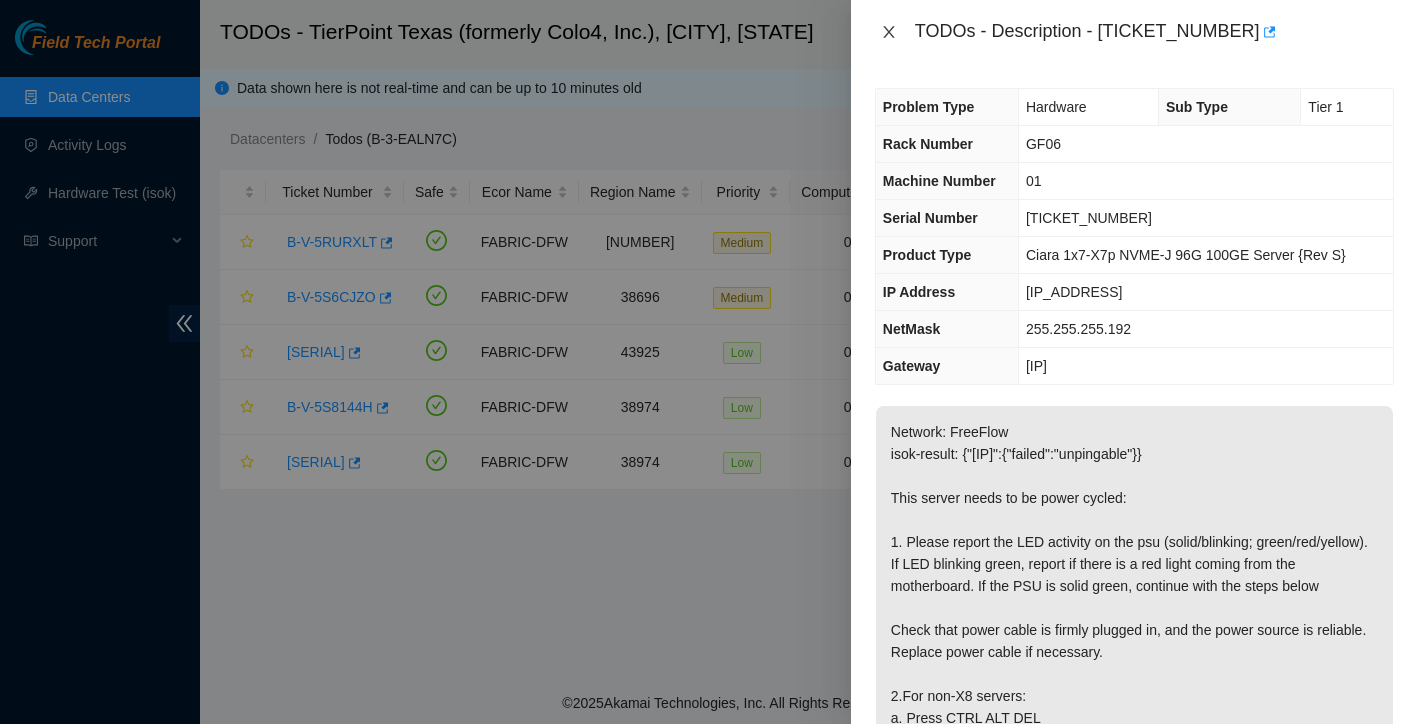 click 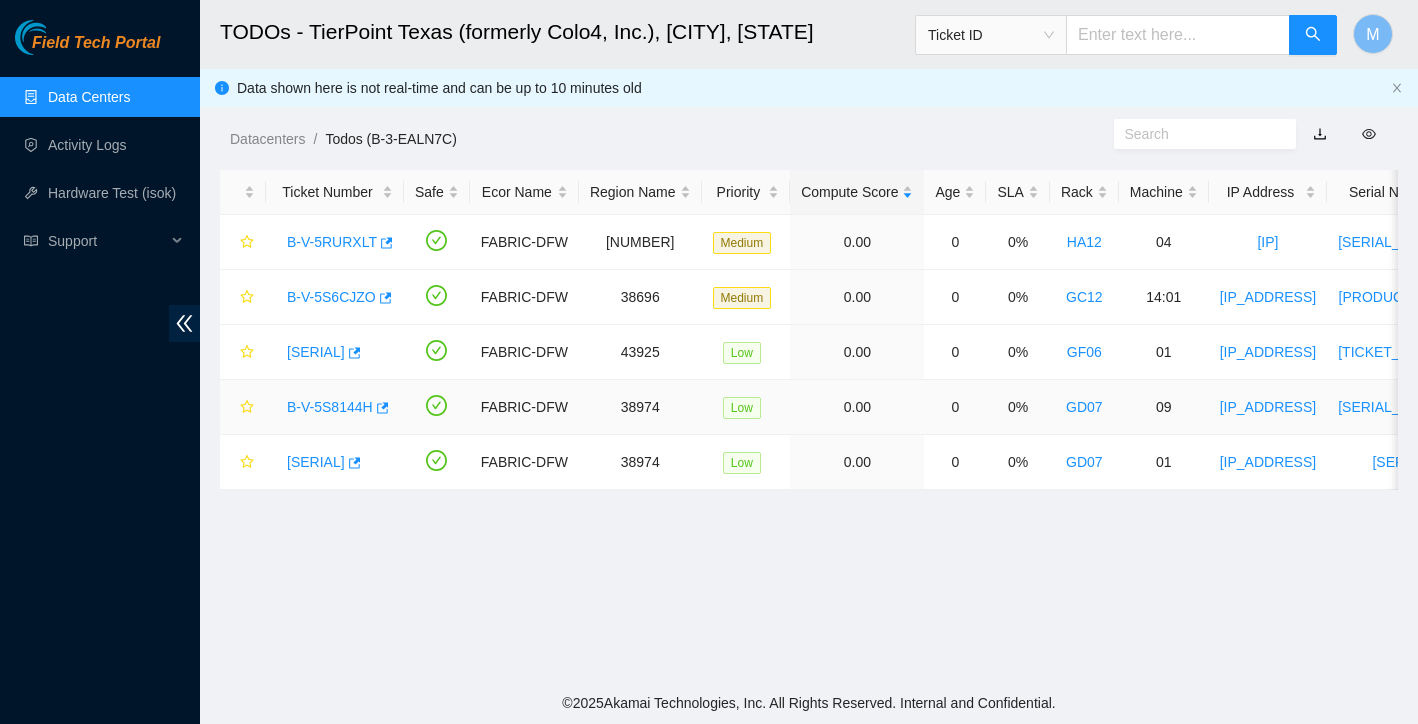 click on "B-V-5S8144H" at bounding box center [330, 407] 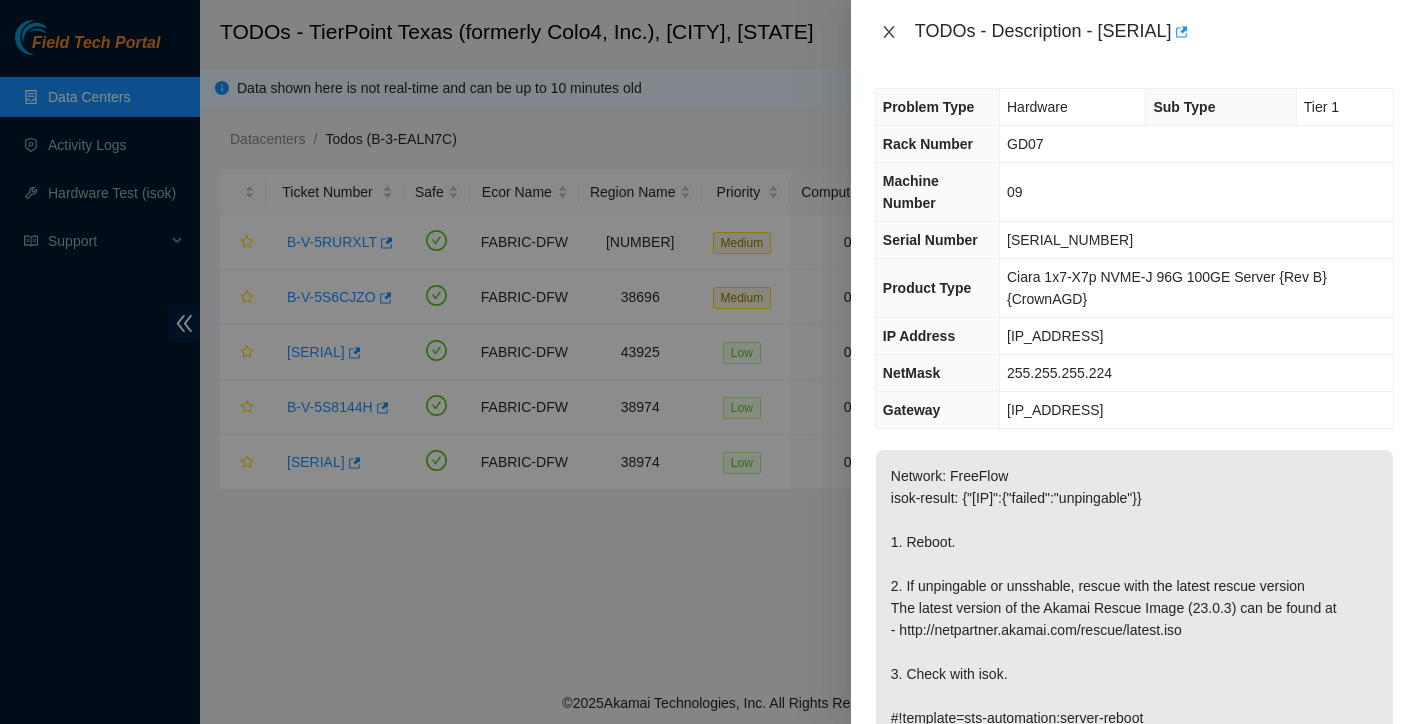 click 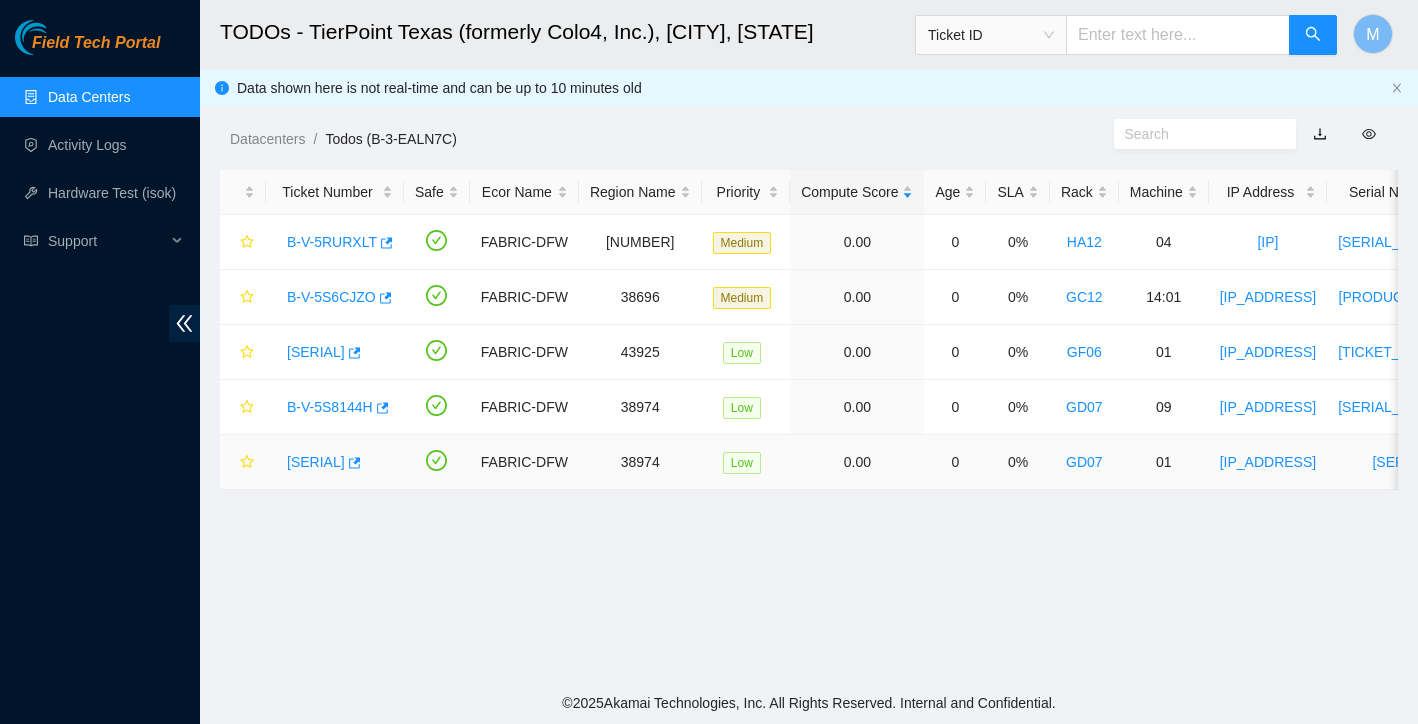 click on "[SERIAL]" at bounding box center (316, 462) 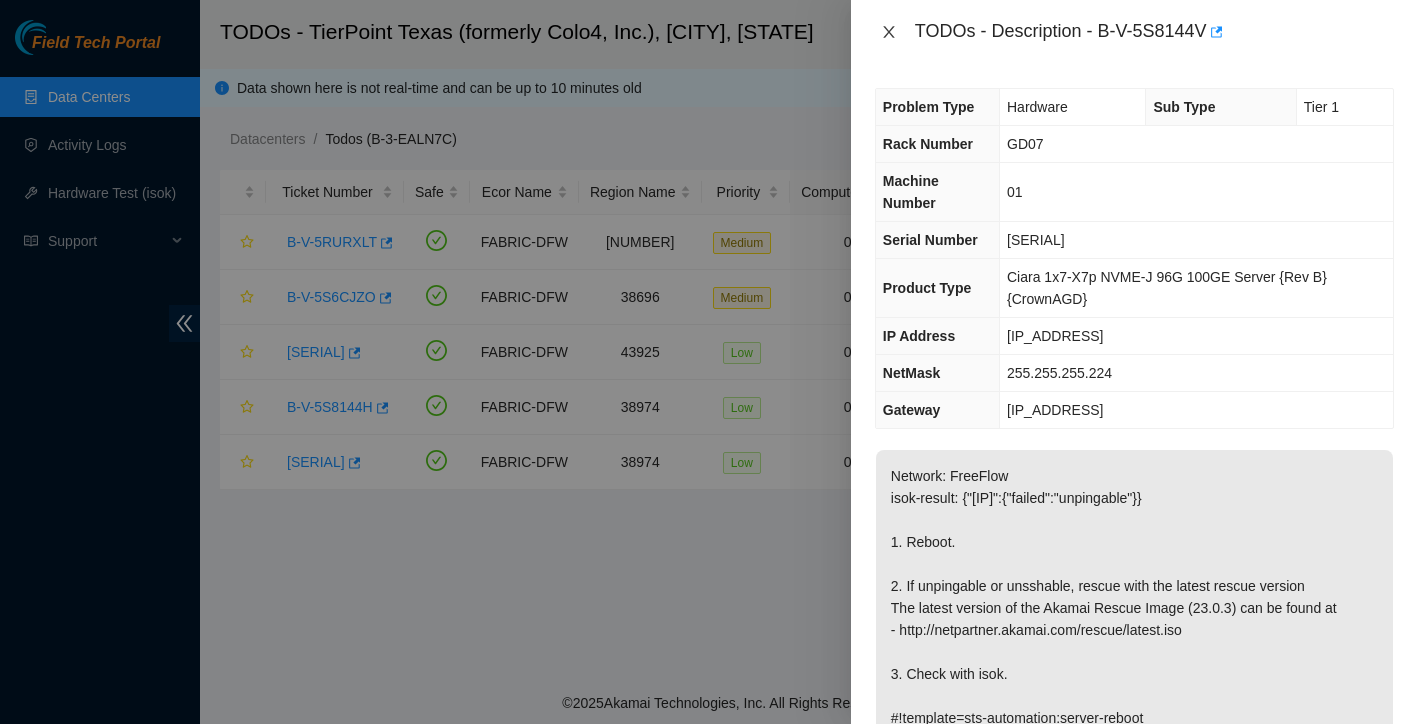 click 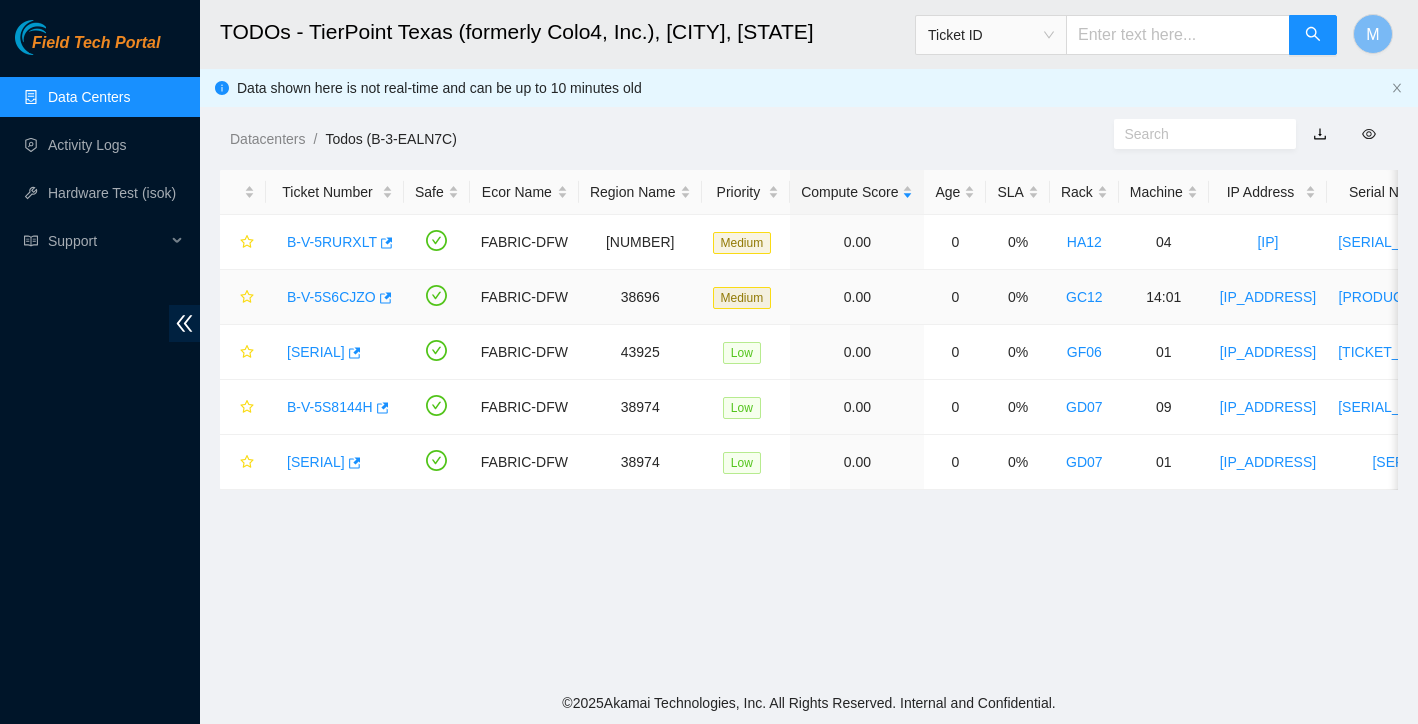 click on "B-V-5S6CJZO" at bounding box center [331, 297] 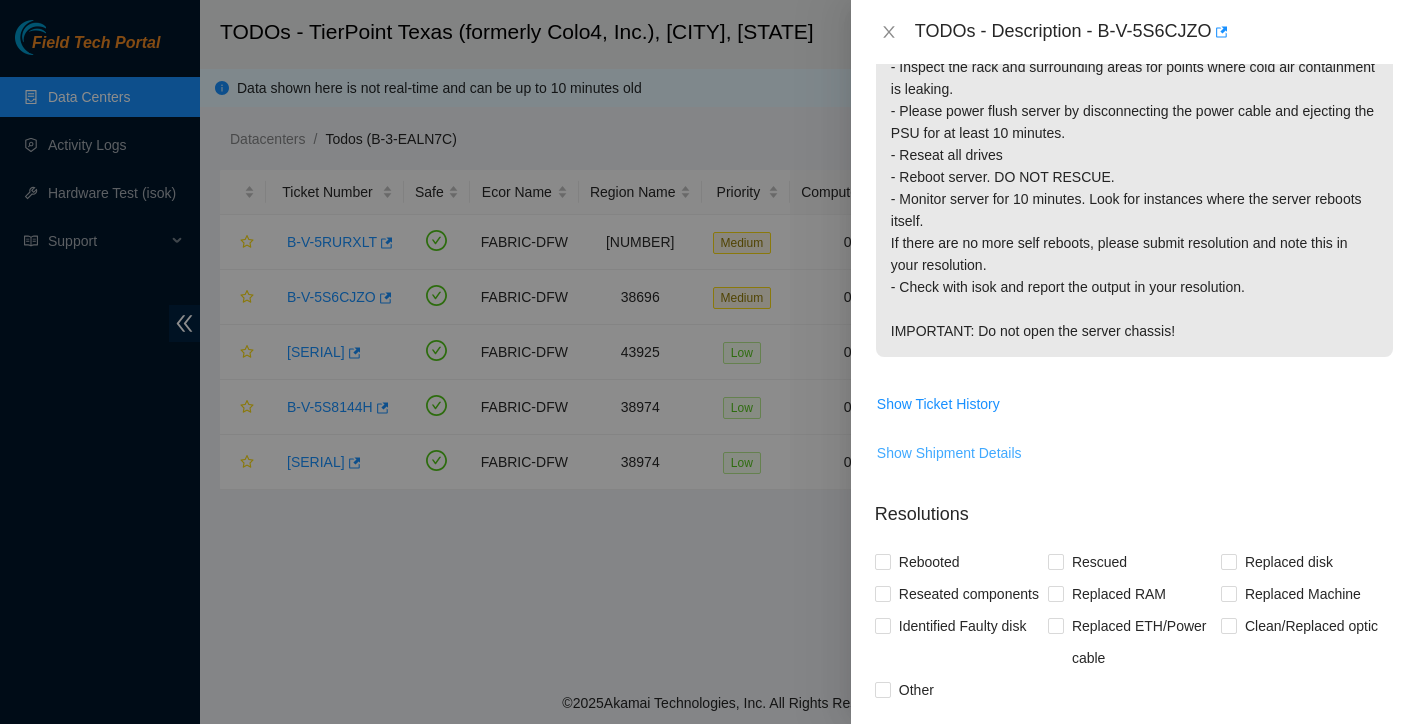 scroll, scrollTop: 599, scrollLeft: 0, axis: vertical 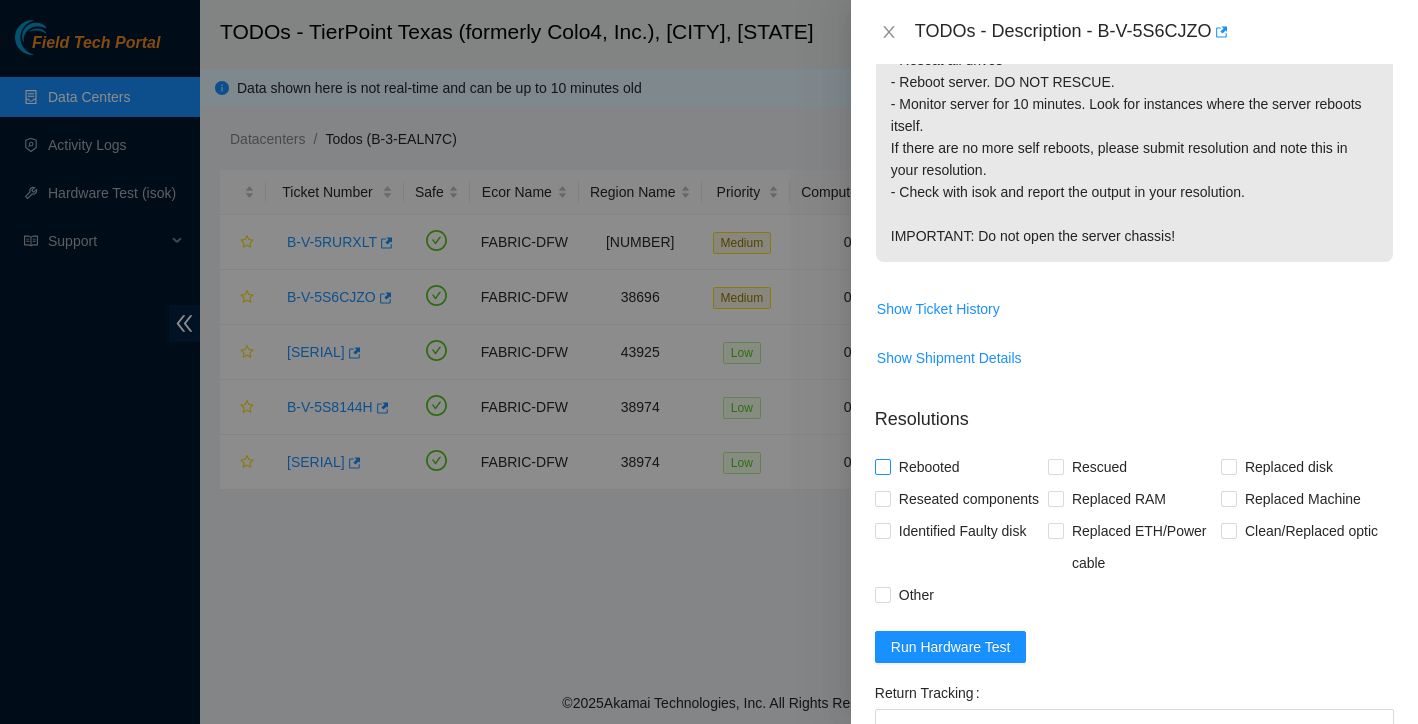 click at bounding box center [883, 467] 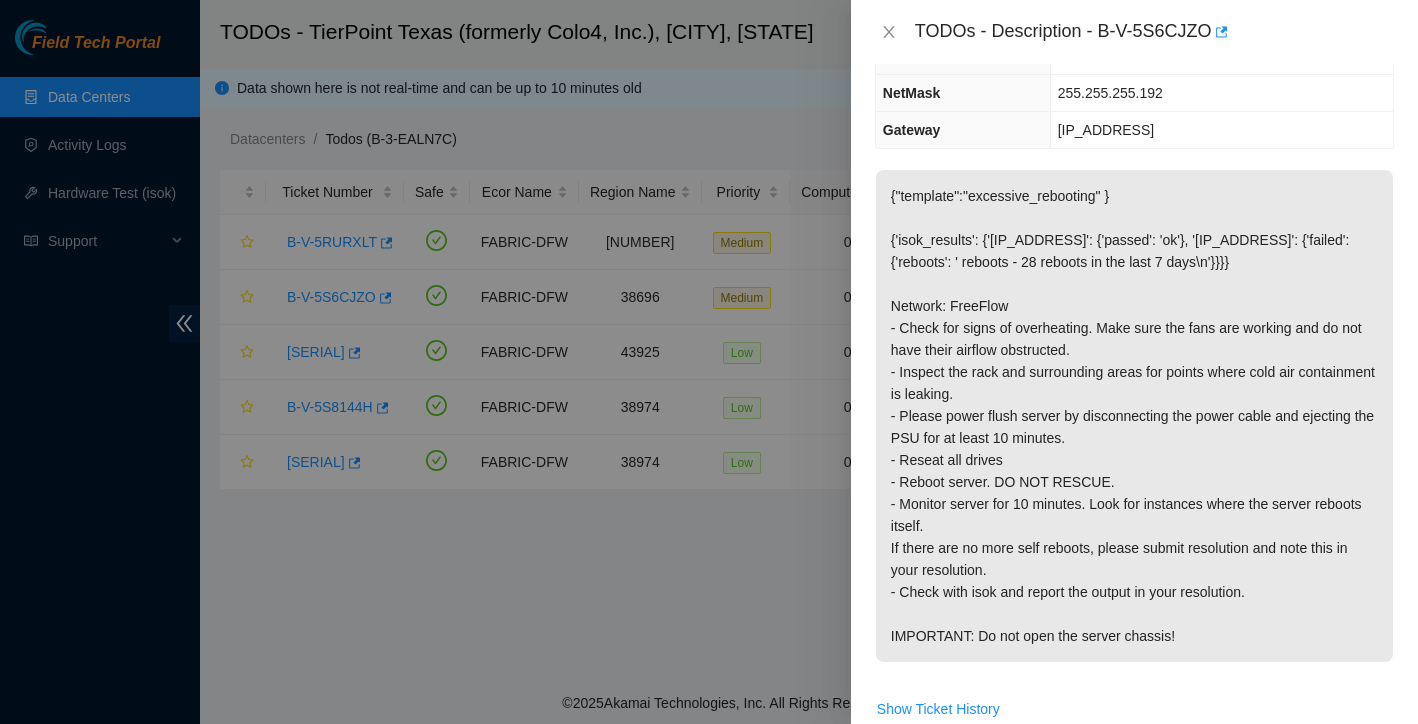 scroll, scrollTop: 664, scrollLeft: 0, axis: vertical 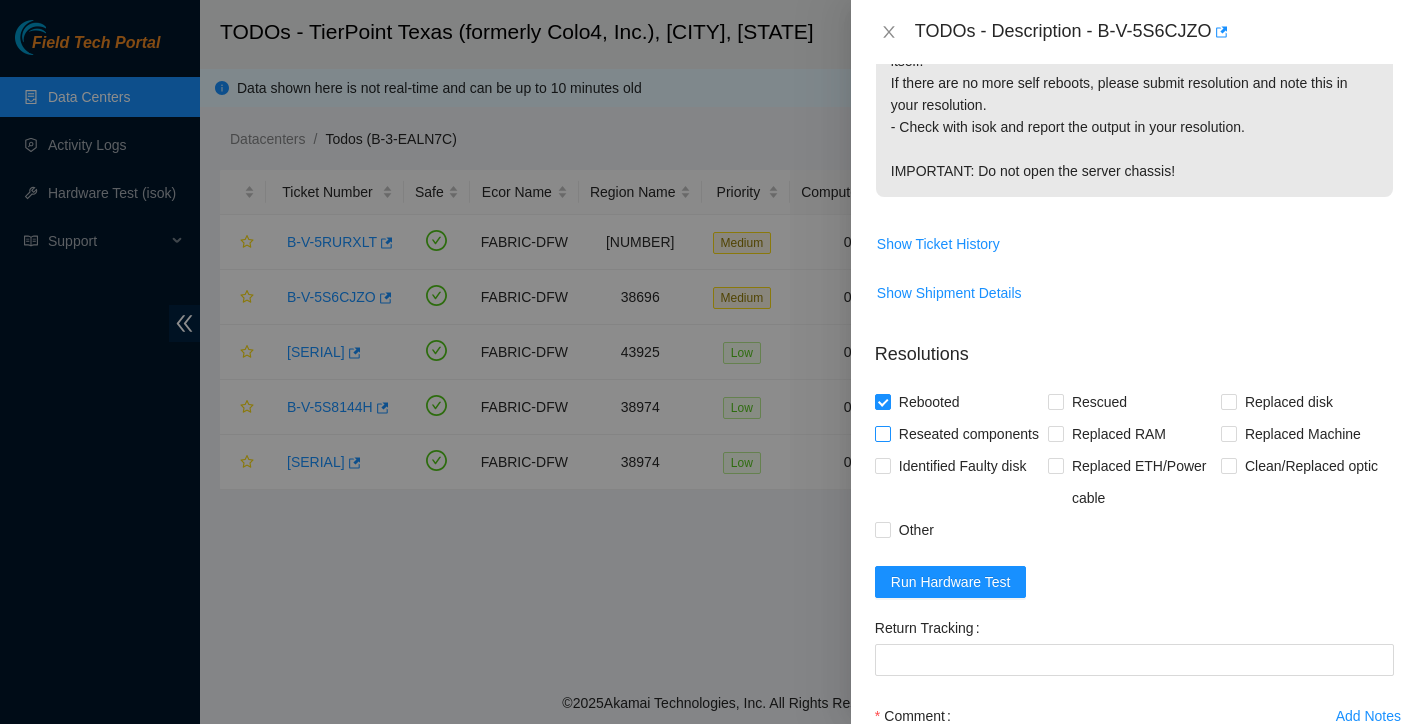click on "Reseated components" at bounding box center (961, 434) 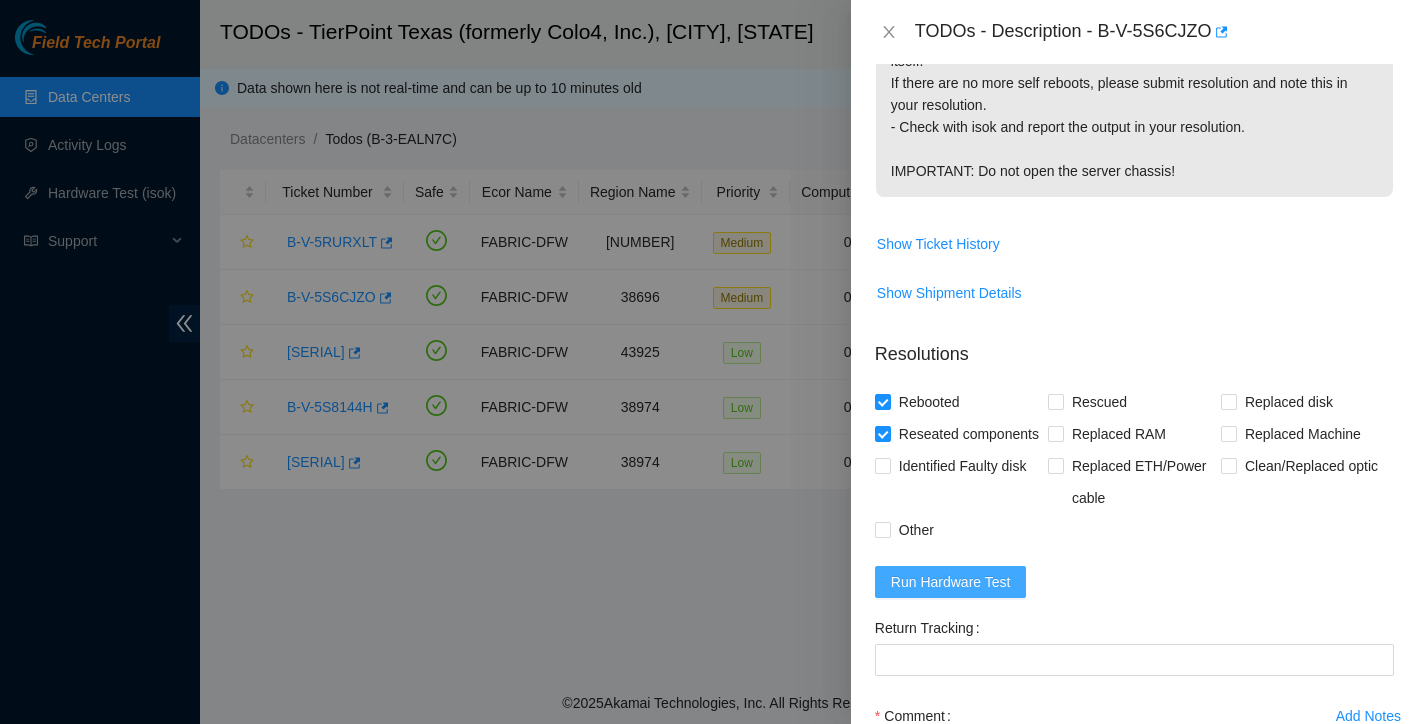 click on "Run Hardware Test" at bounding box center (951, 582) 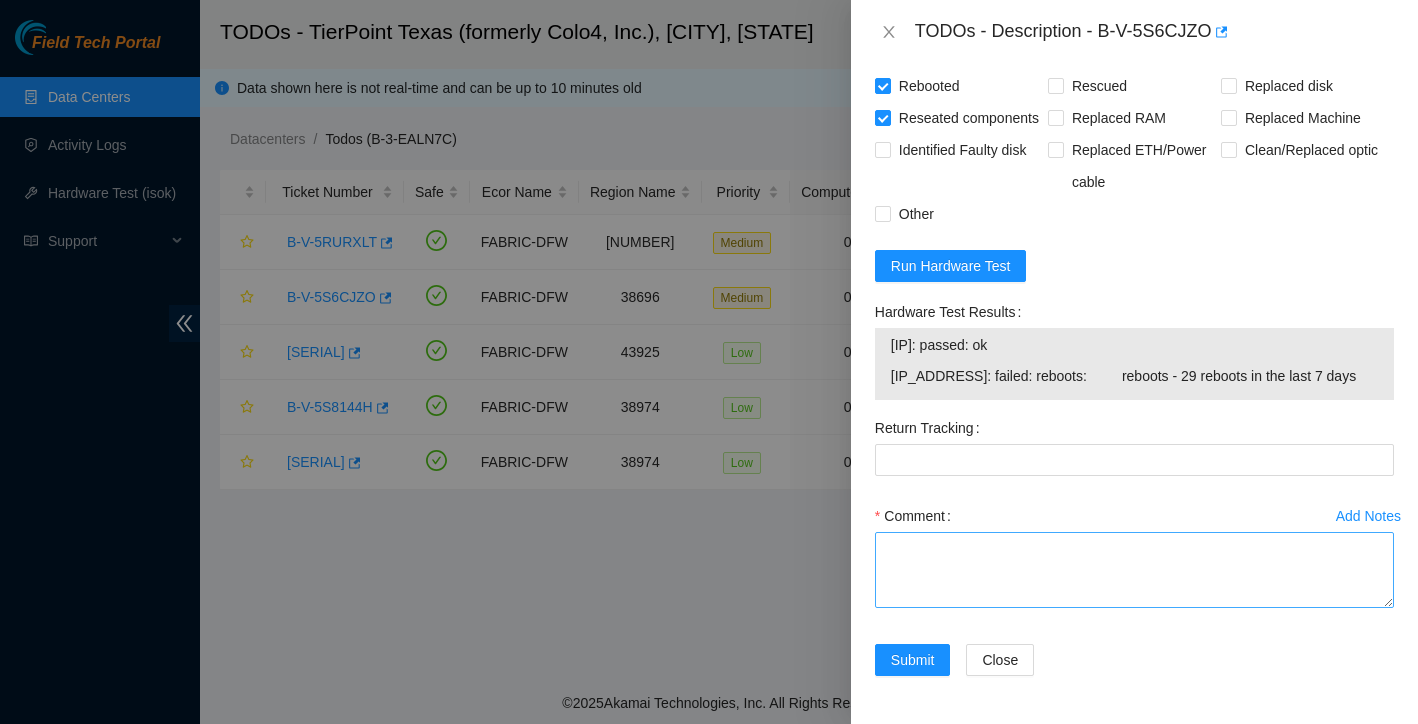scroll, scrollTop: 1056, scrollLeft: 0, axis: vertical 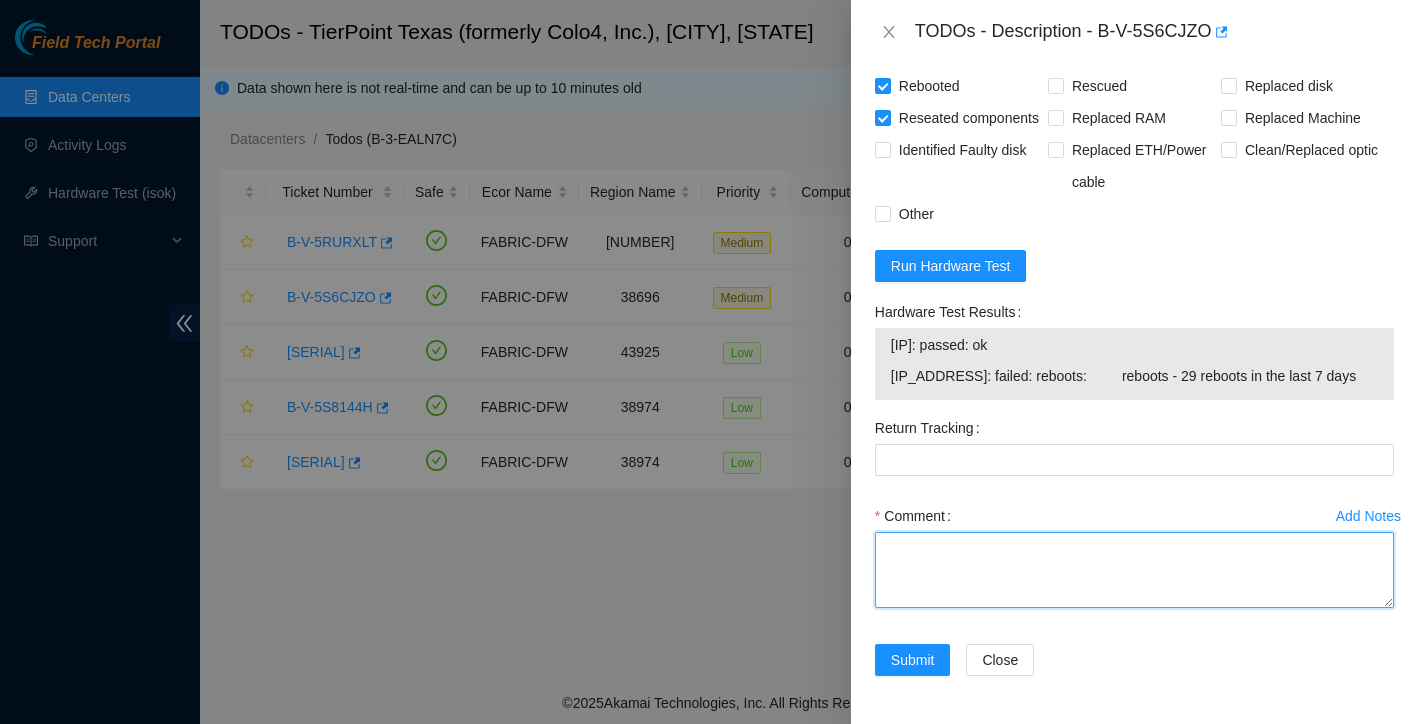 click on "Comment" at bounding box center (1134, 570) 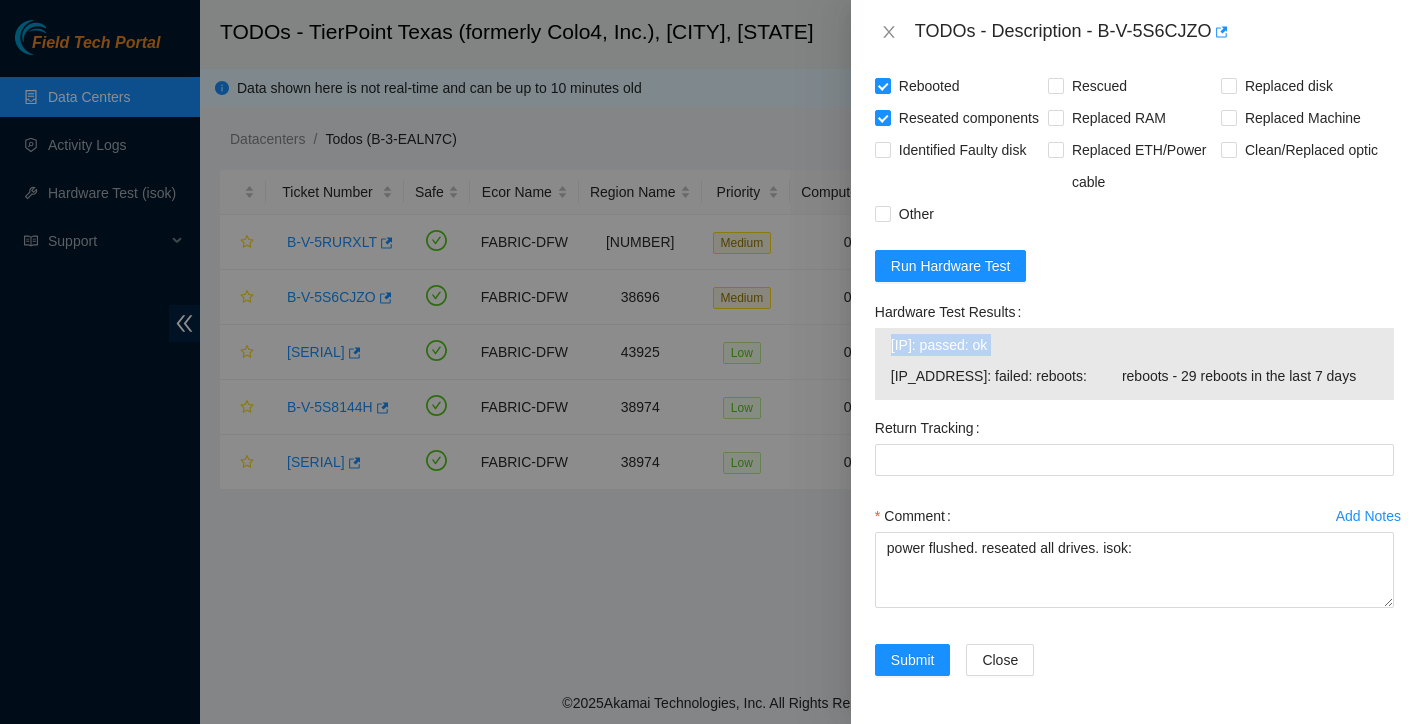 drag, startPoint x: 891, startPoint y: 375, endPoint x: 1382, endPoint y: 368, distance: 491.0499 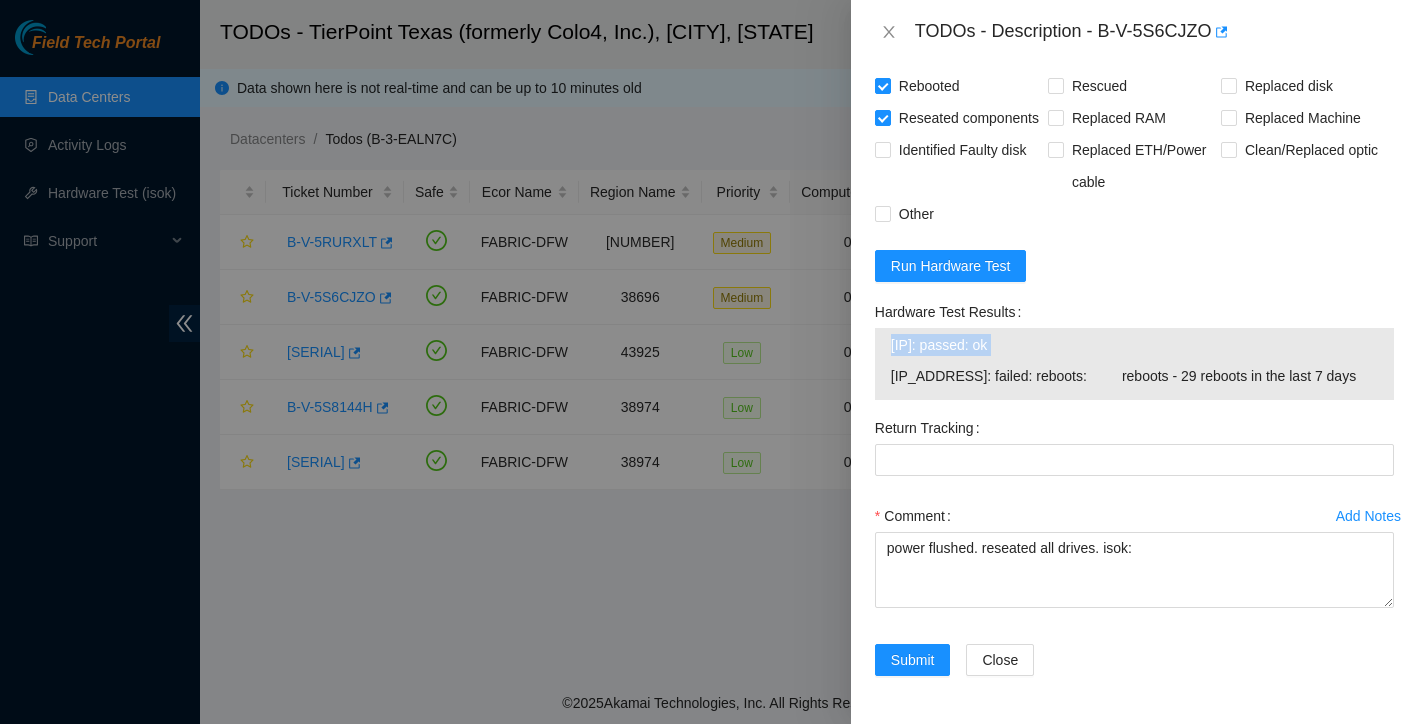 copy on "[IP]: passed: ok" 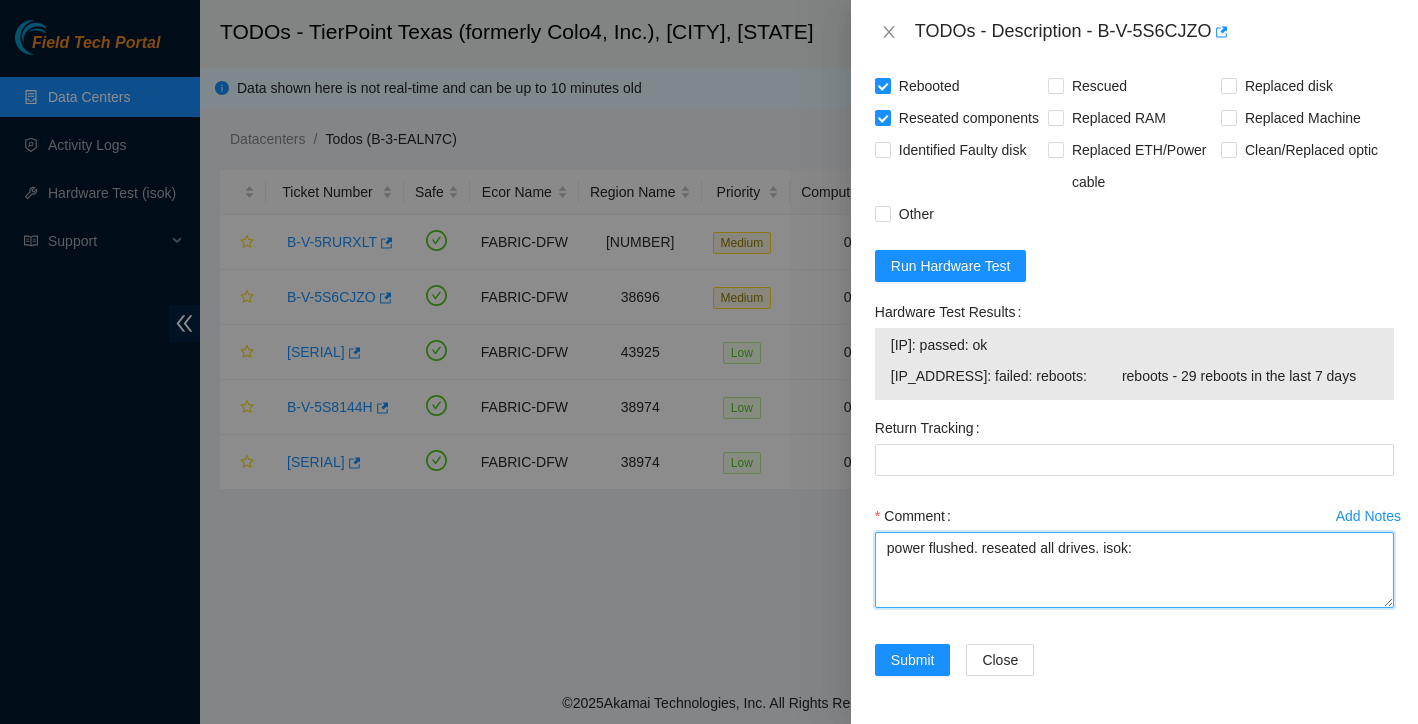 click on "power flushed. reseated all drives. isok:" at bounding box center [1134, 570] 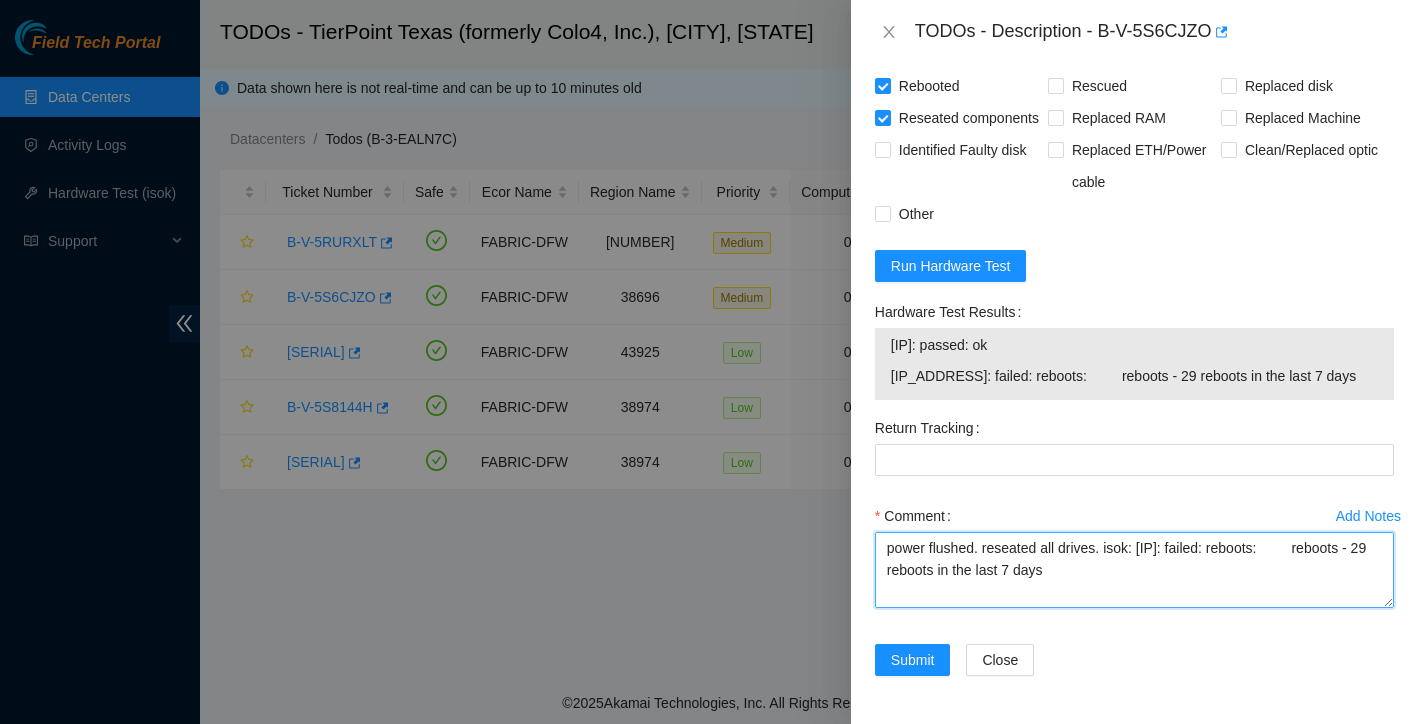 scroll, scrollTop: 0, scrollLeft: 0, axis: both 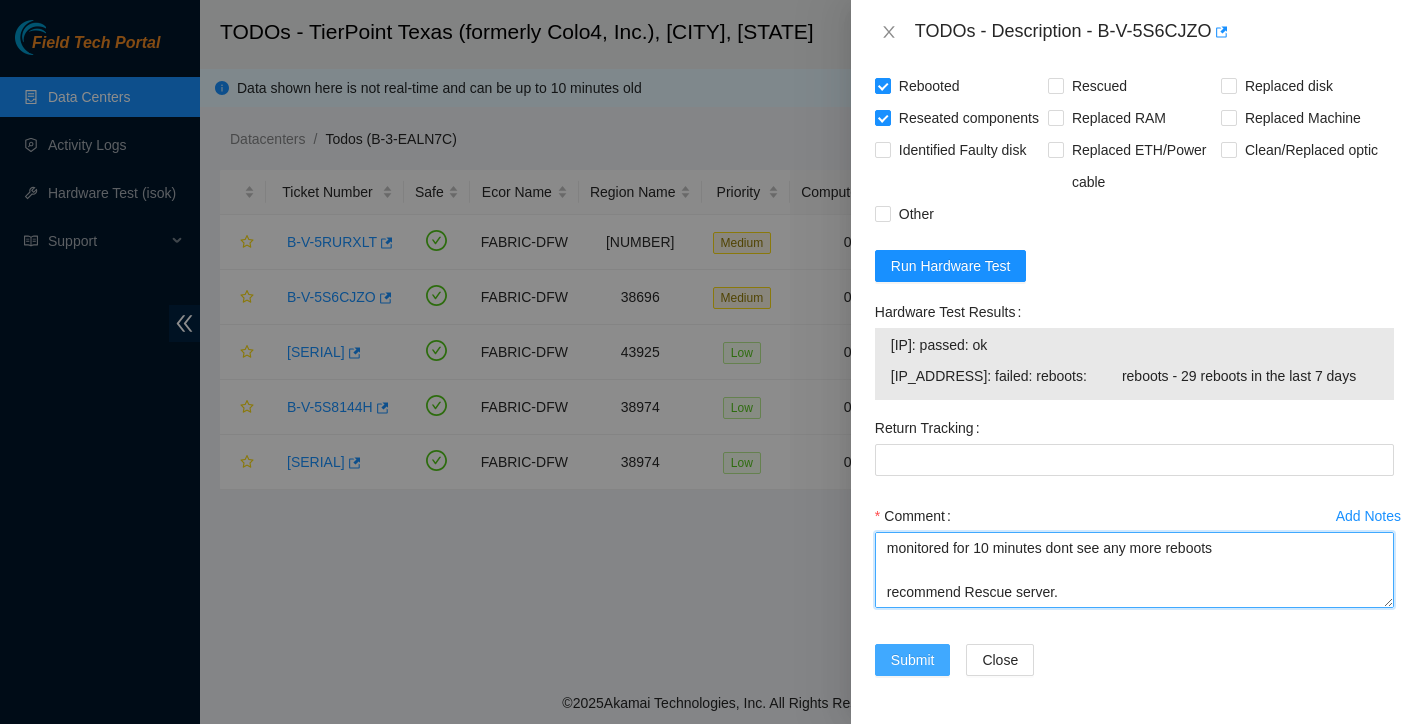 type on "power flushed. reseated all drives. isok: [IP]: failed: reboots:         reboots - 29 reboots in the last 7 days
monitored for 10 minutes dont see any more reboots
recommend Rescue server." 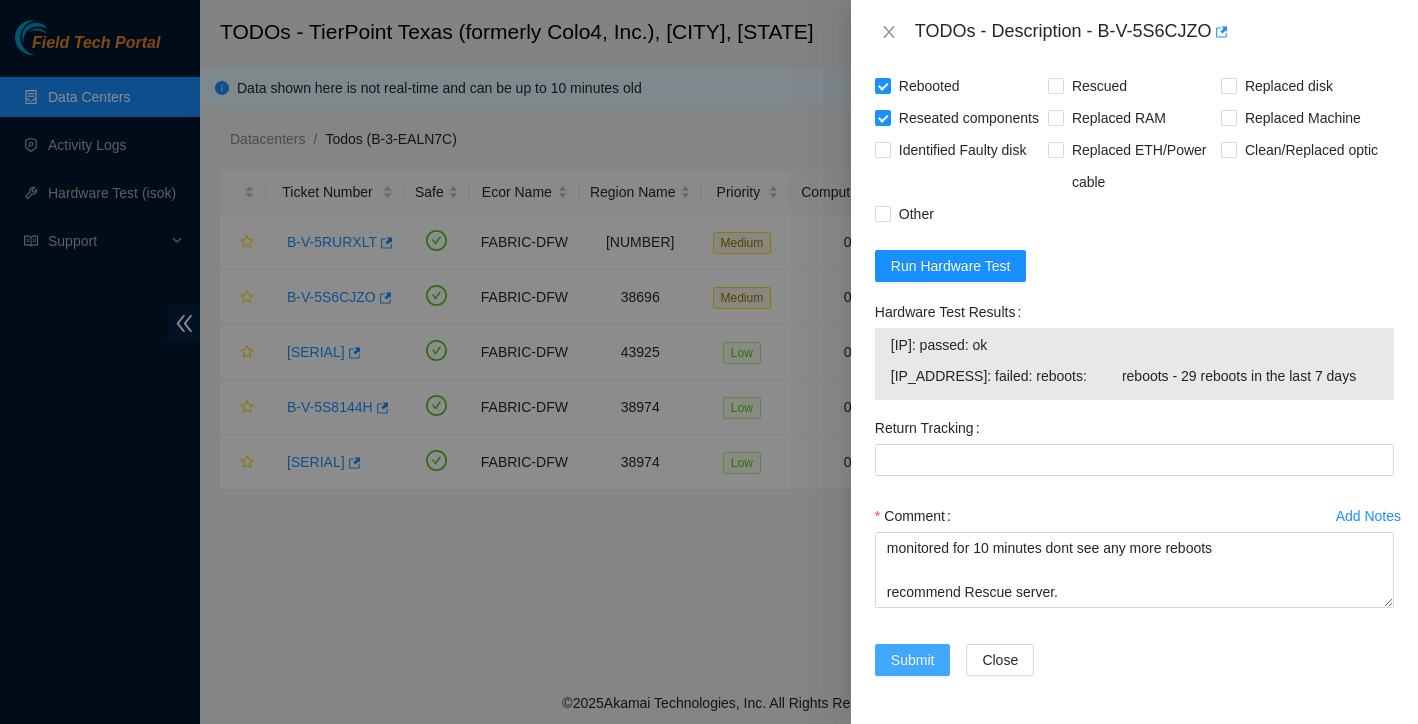 click on "Submit" at bounding box center [913, 660] 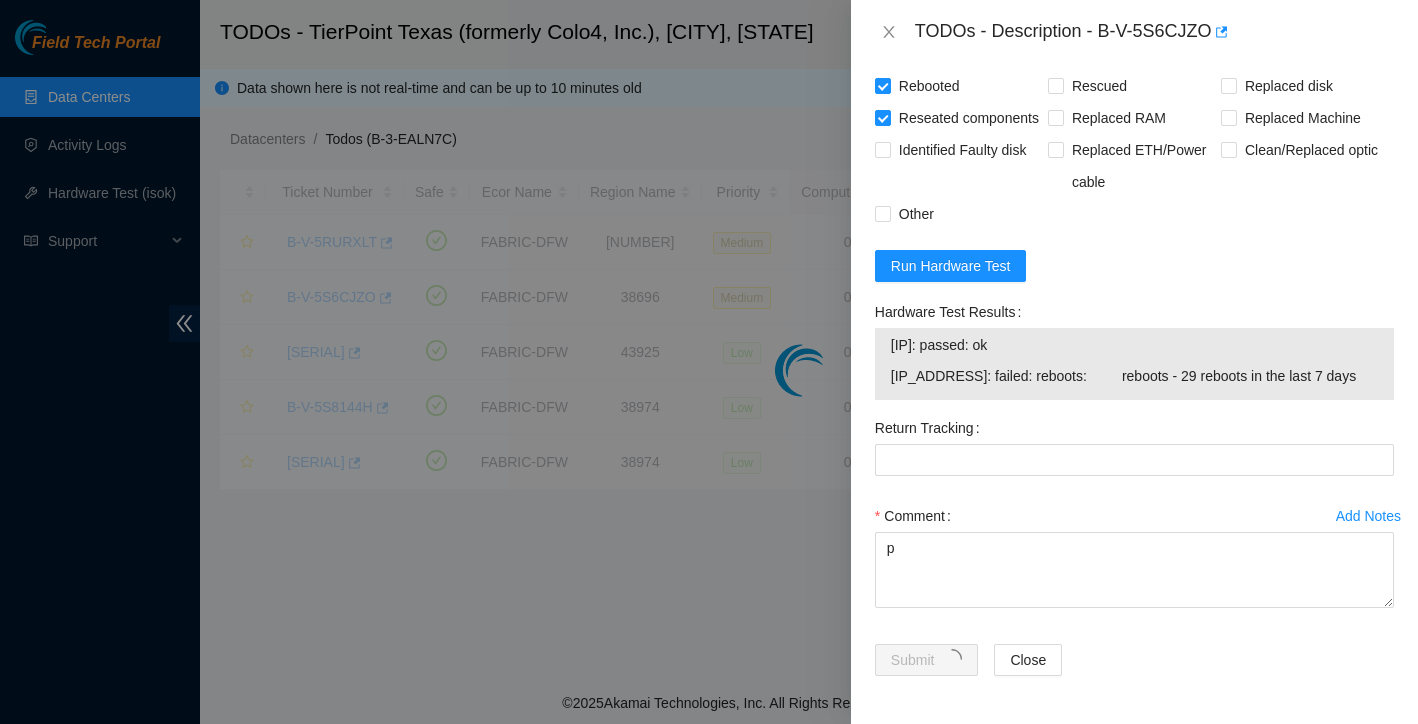 scroll, scrollTop: 392, scrollLeft: 0, axis: vertical 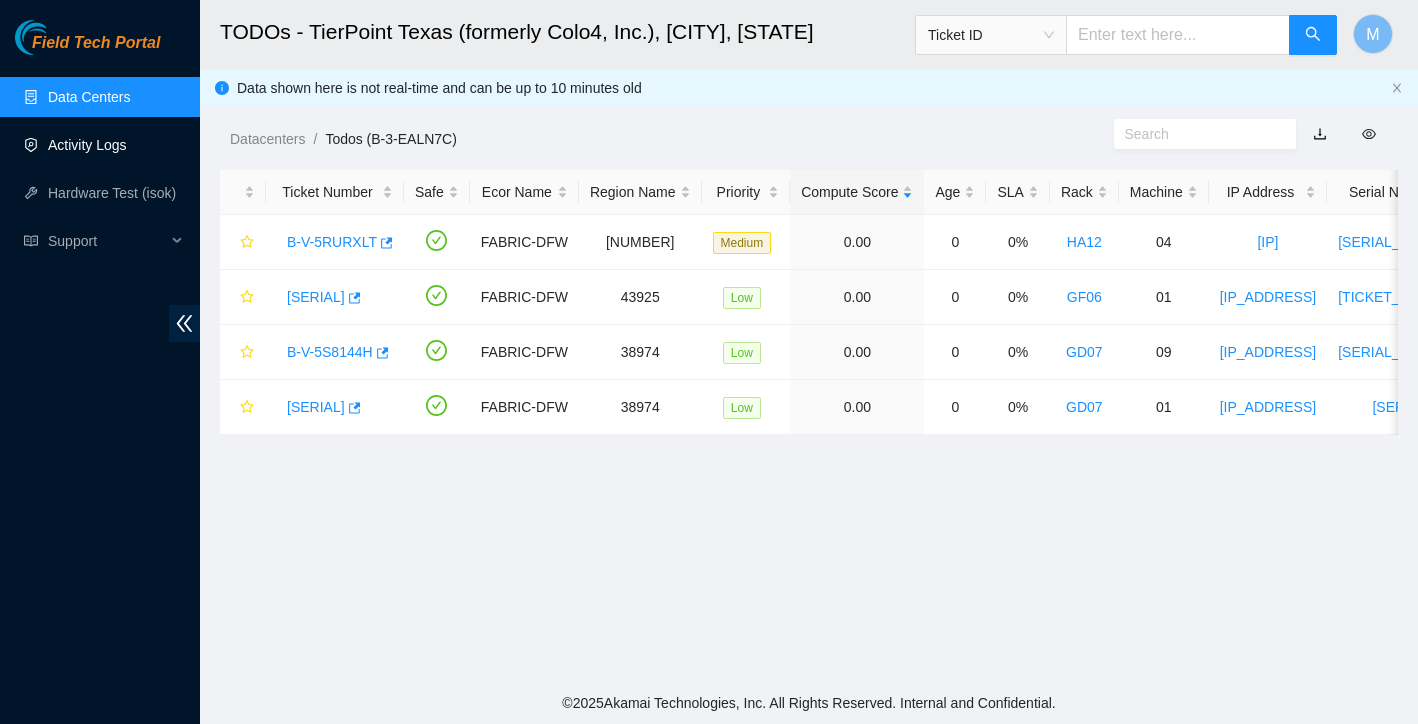 click on "Activity Logs" at bounding box center [87, 145] 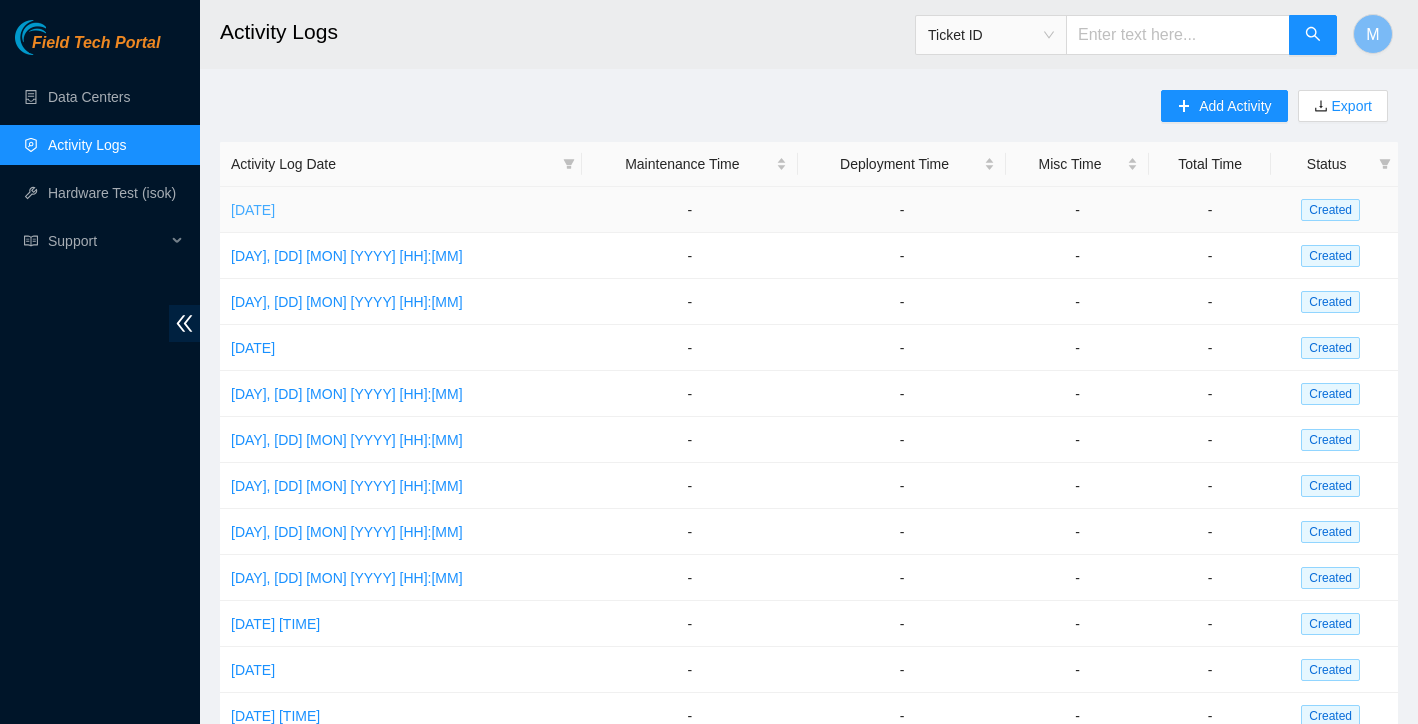click on "[DATE]" at bounding box center (253, 210) 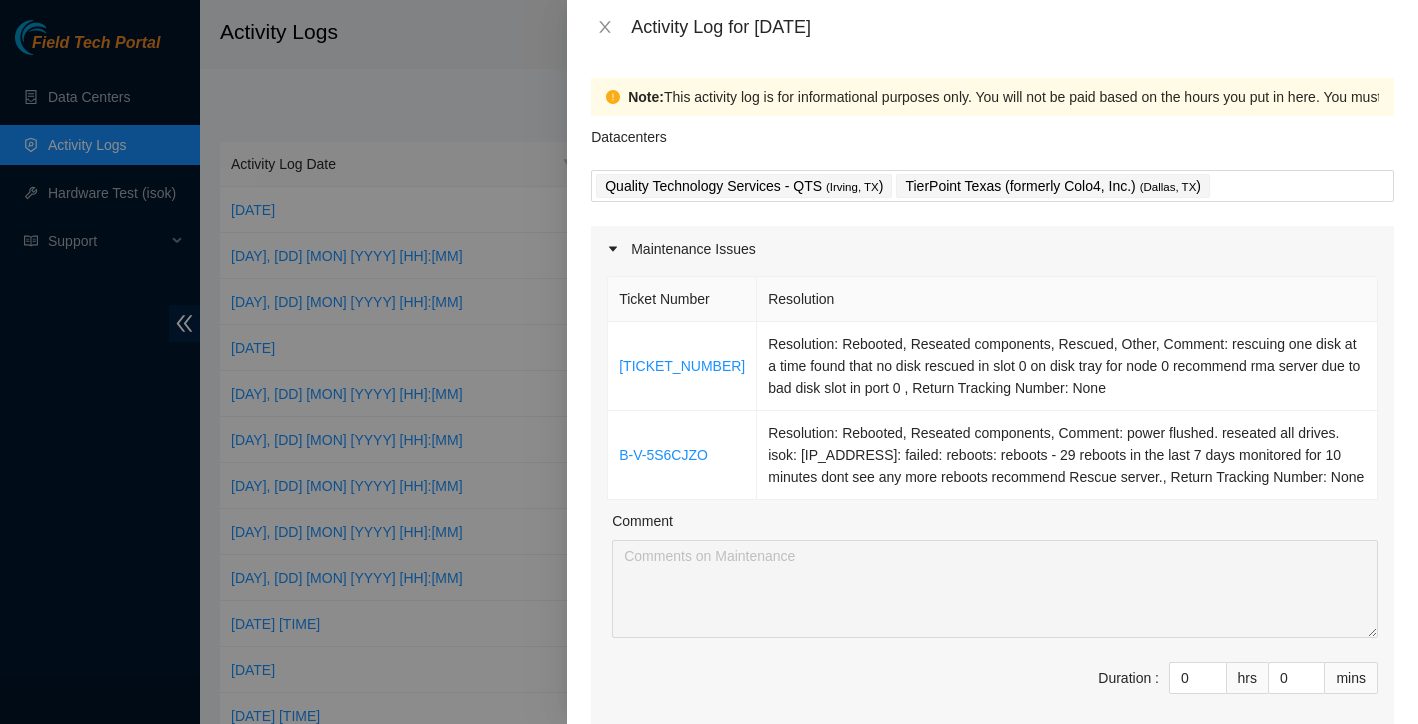 click at bounding box center [709, 362] 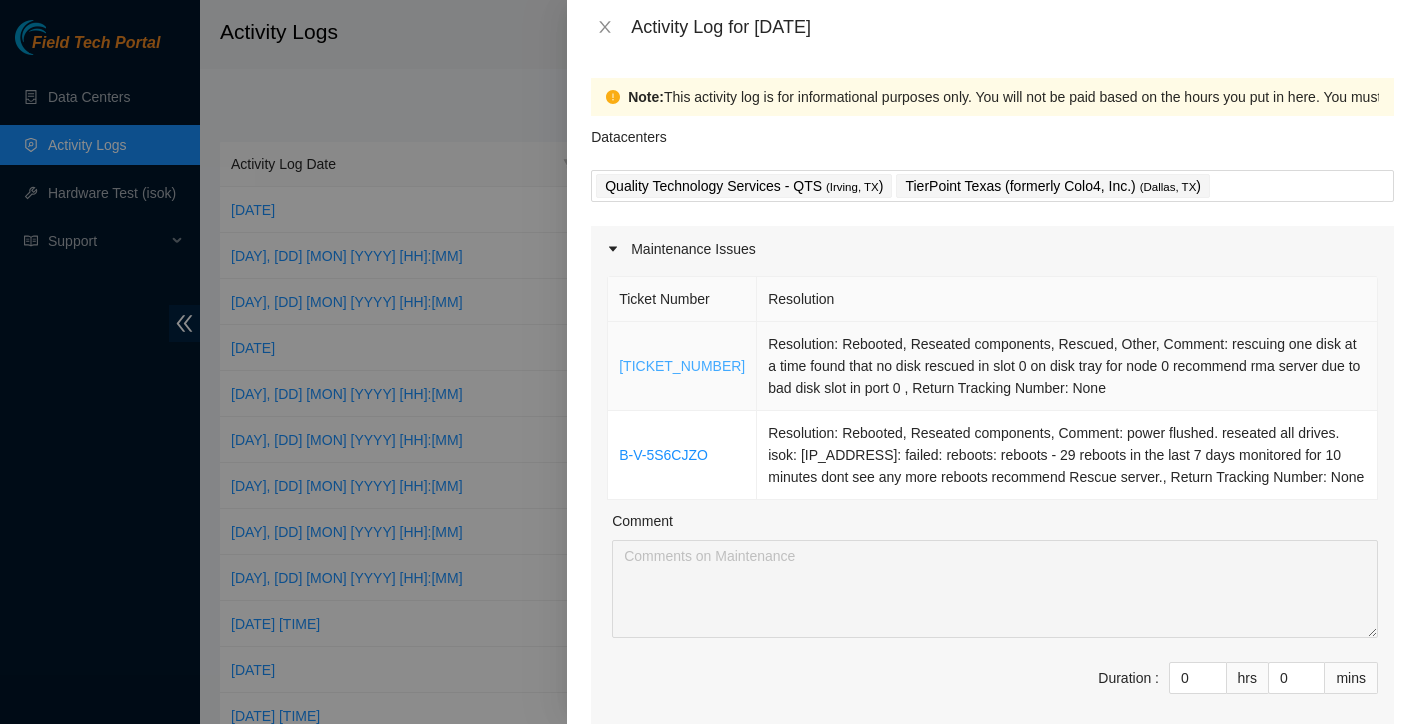 click on "[TICKET_NUMBER]" at bounding box center (682, 366) 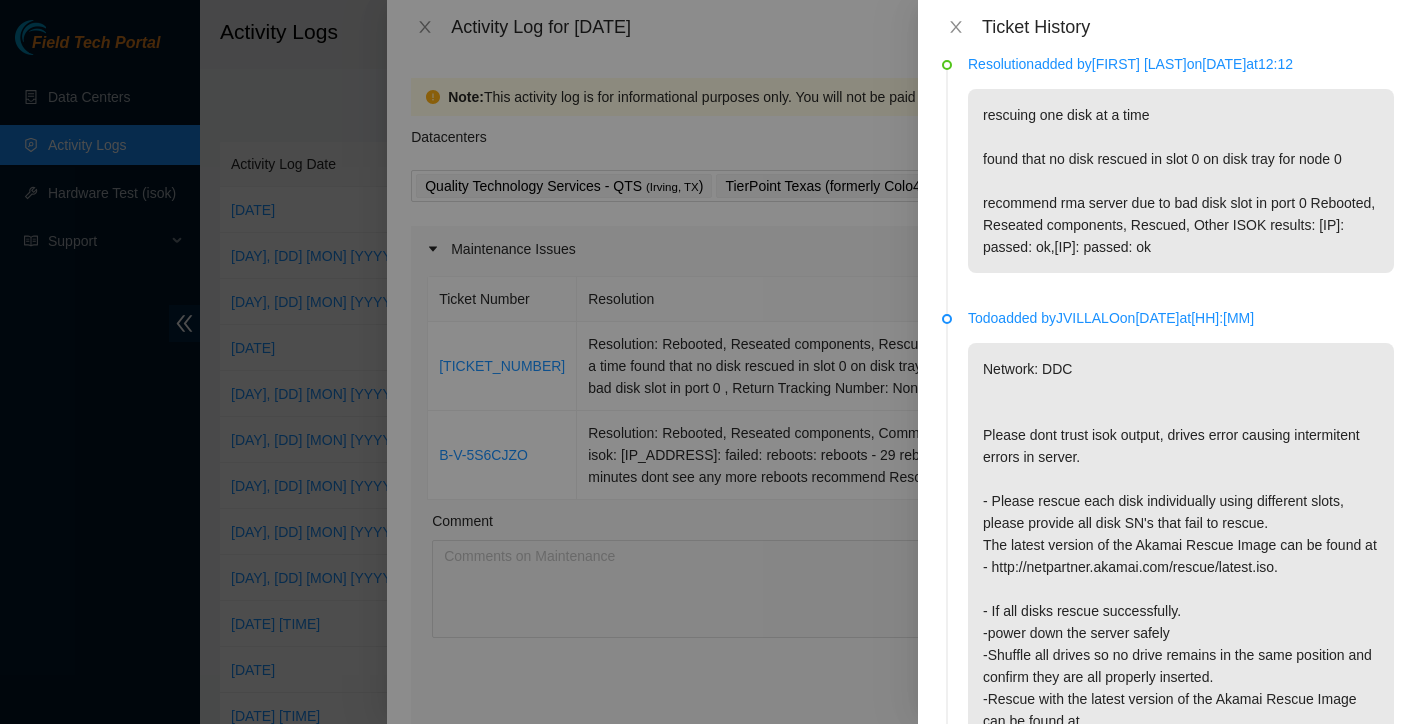 scroll, scrollTop: 26, scrollLeft: 0, axis: vertical 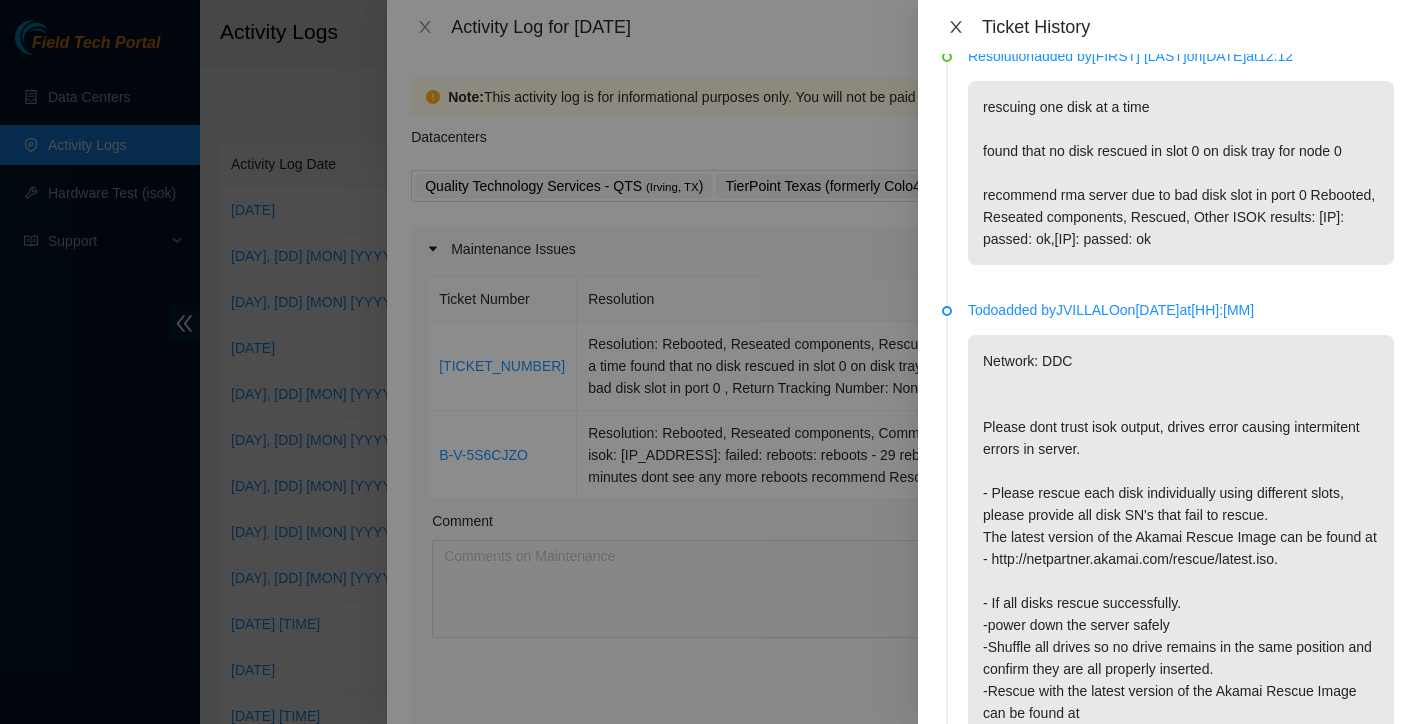 click 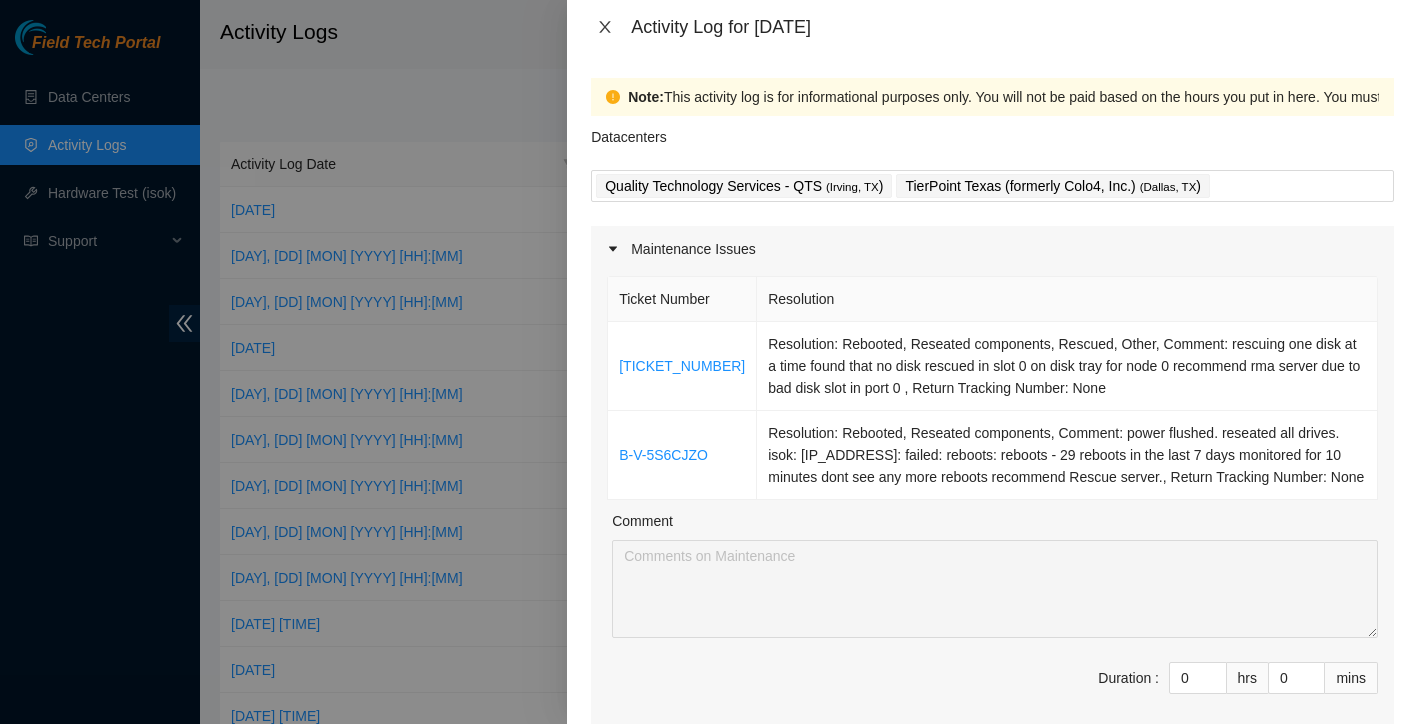 click 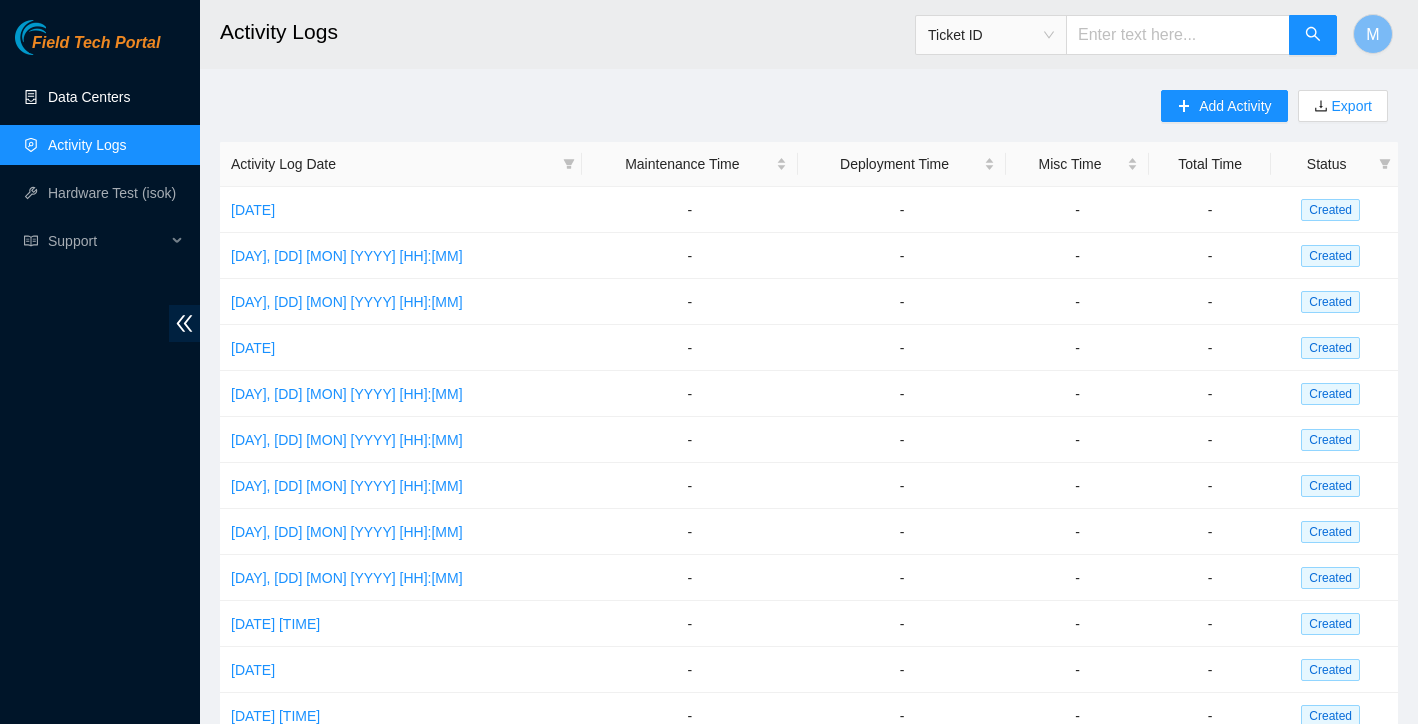 click on "Data Centers" at bounding box center [89, 97] 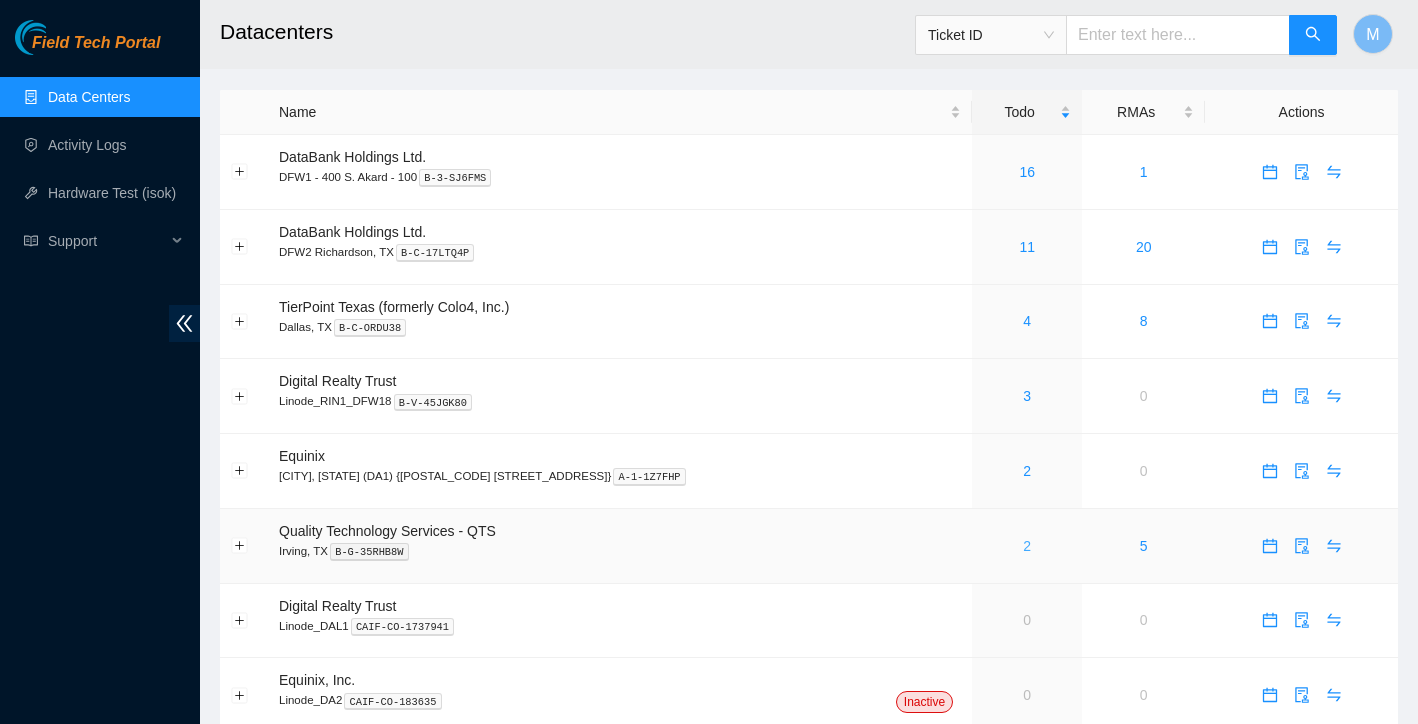 click on "2" at bounding box center [1027, 546] 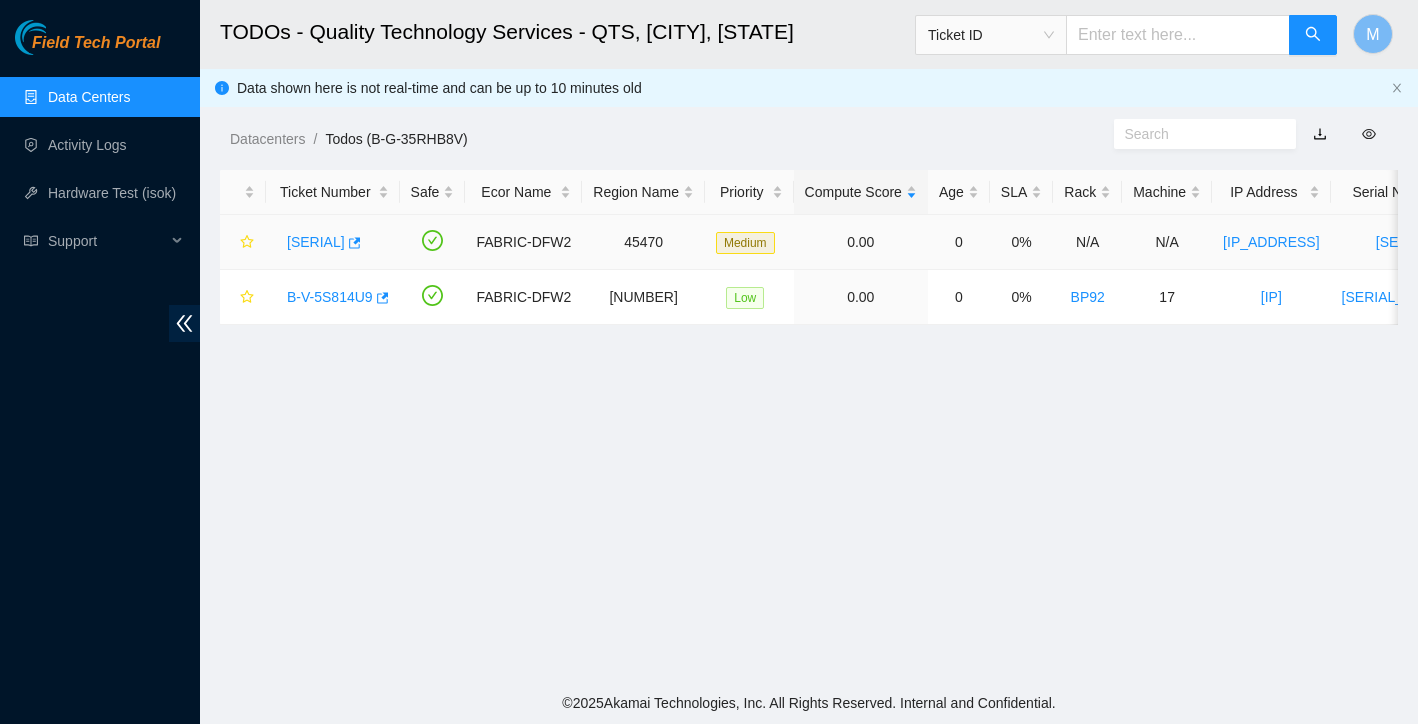 click on "[SERIAL]" at bounding box center (316, 242) 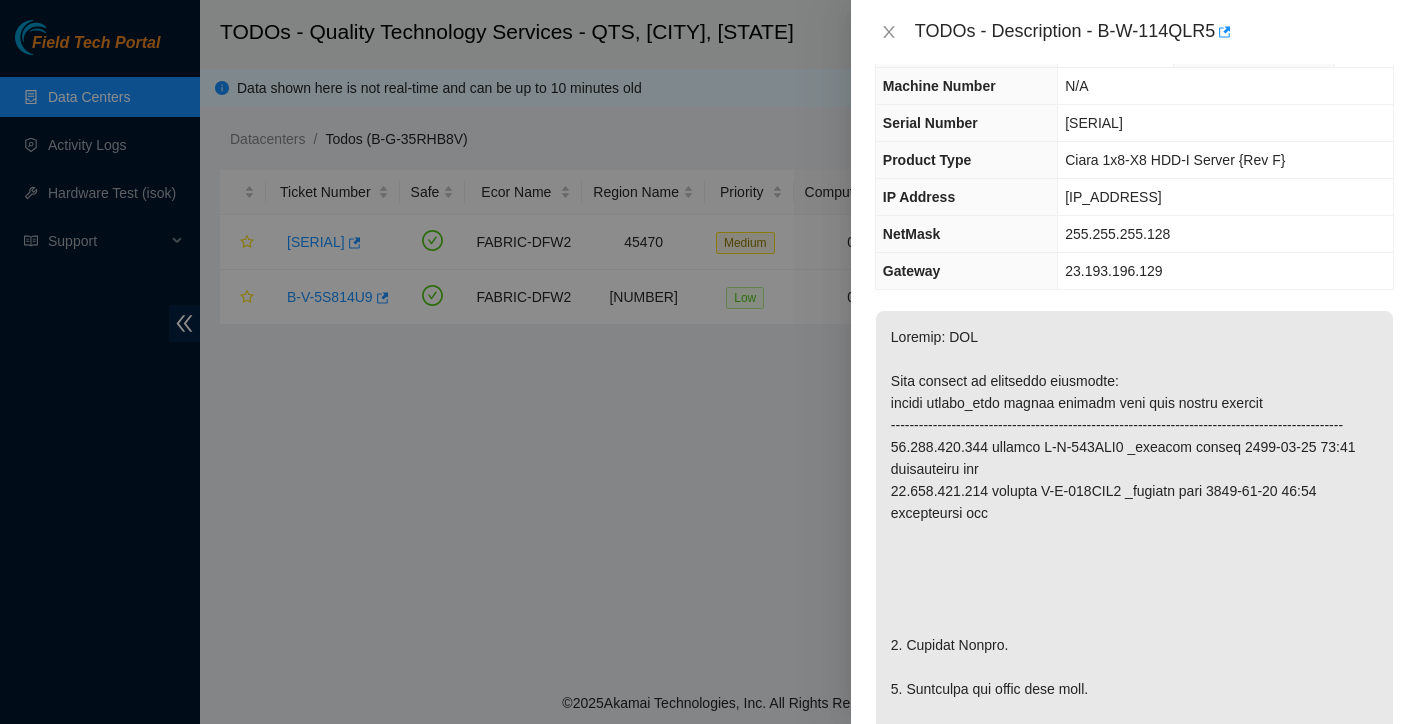 scroll, scrollTop: 183, scrollLeft: 0, axis: vertical 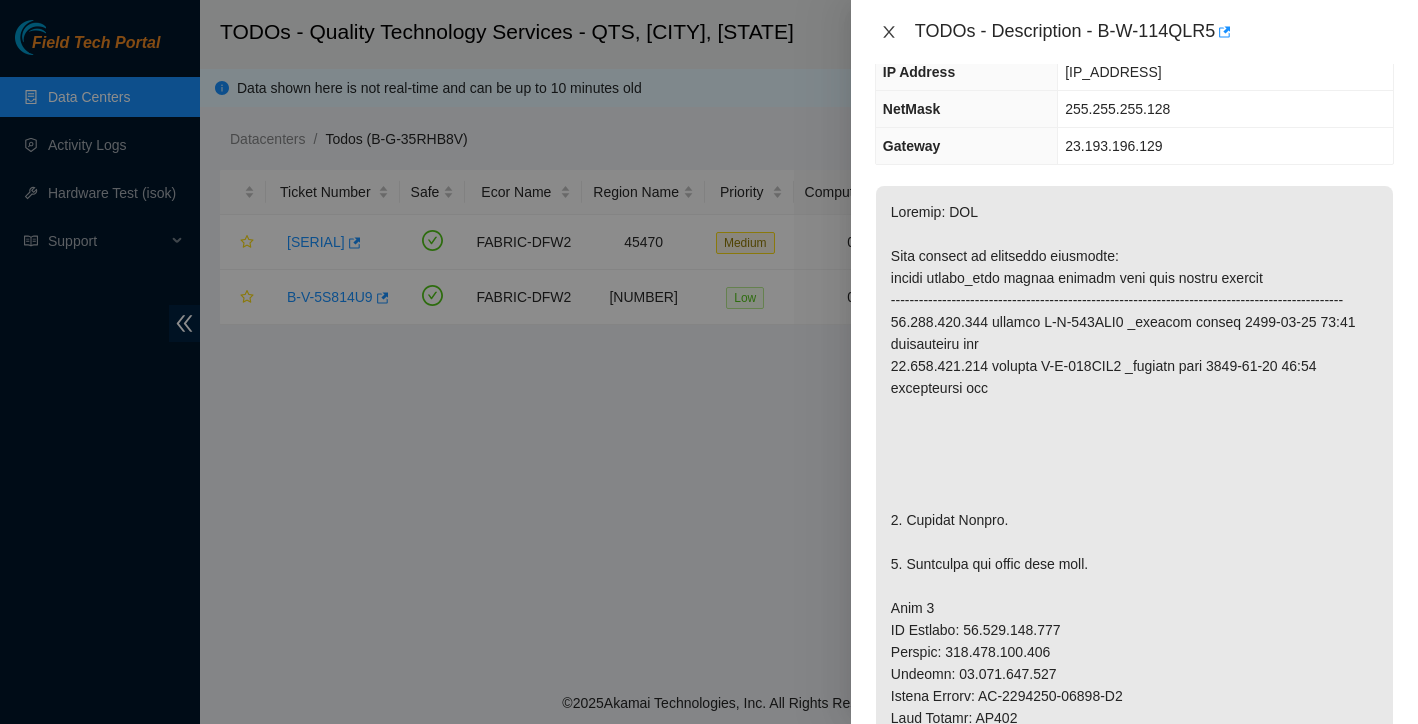 click 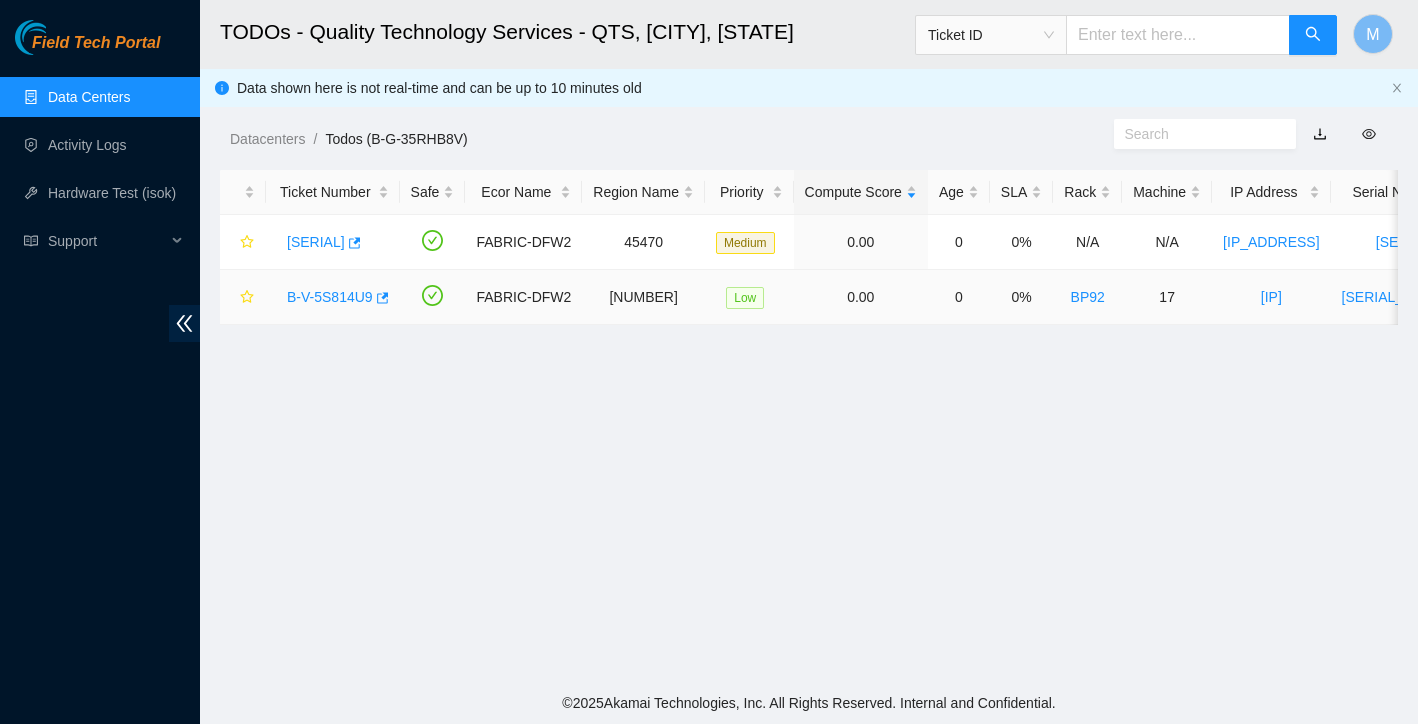 click on "B-V-5S814U9" at bounding box center (330, 297) 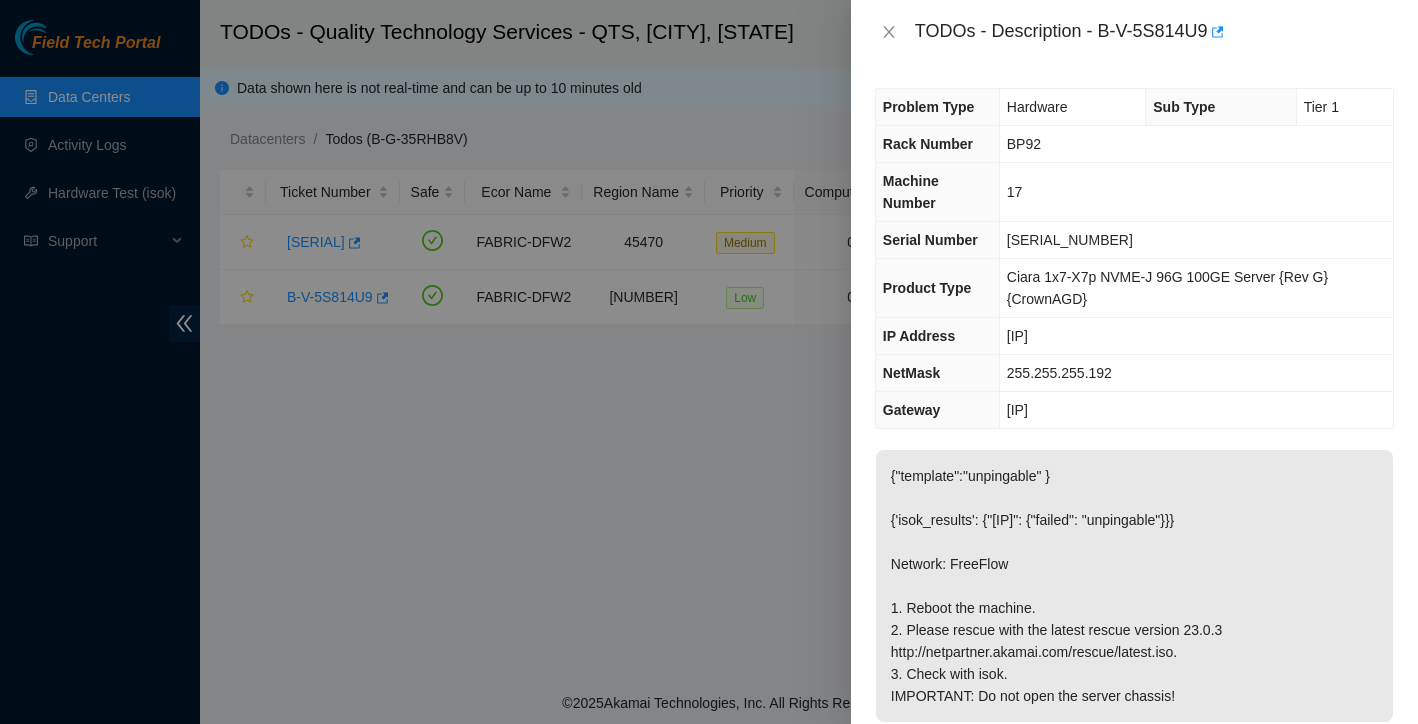 scroll, scrollTop: 0, scrollLeft: 0, axis: both 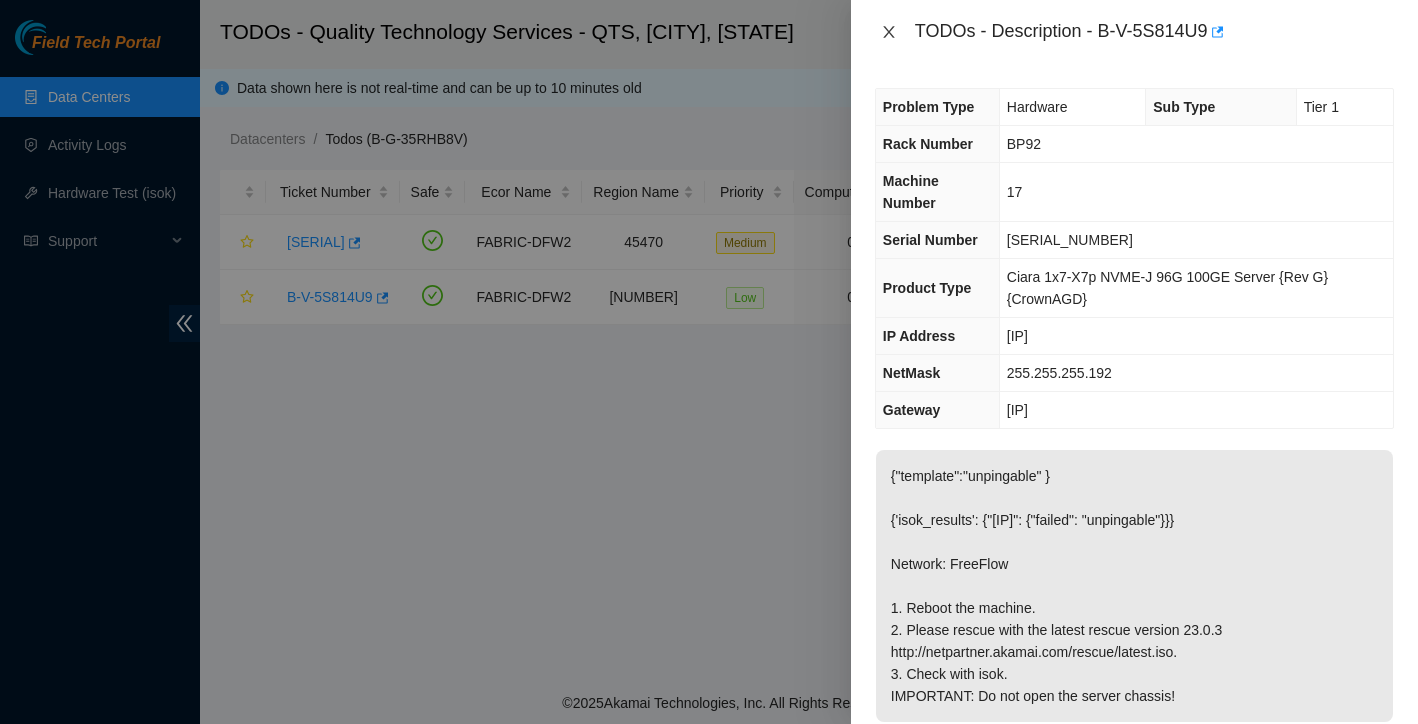 click 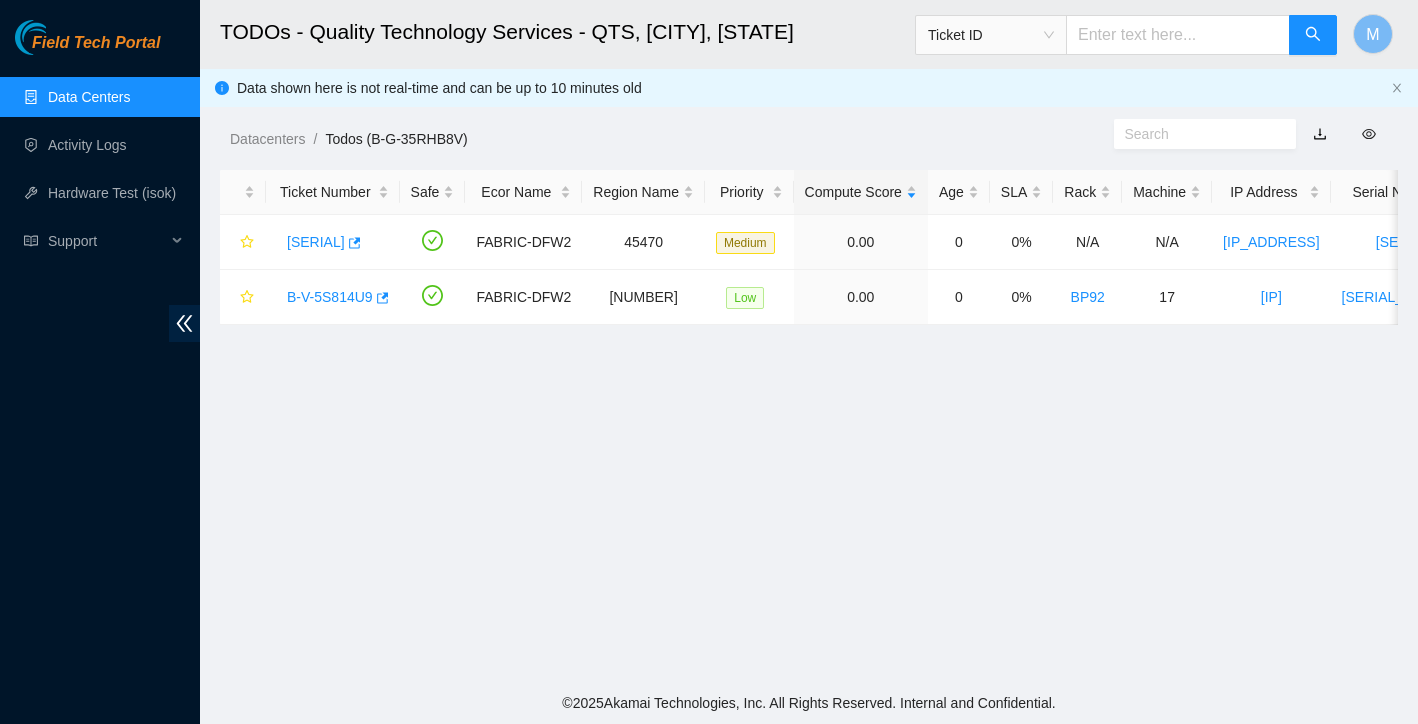click on "Data Centers" at bounding box center [89, 97] 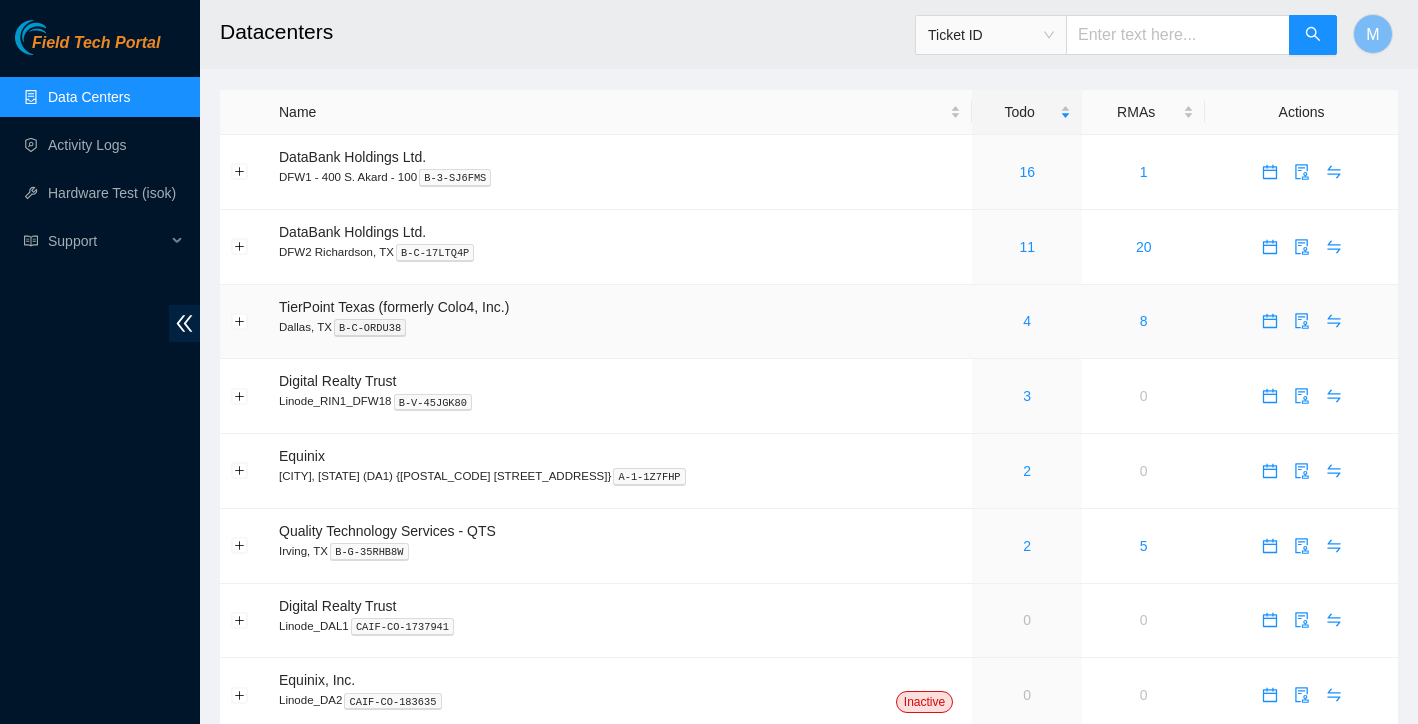 click on "4" at bounding box center [1027, 321] 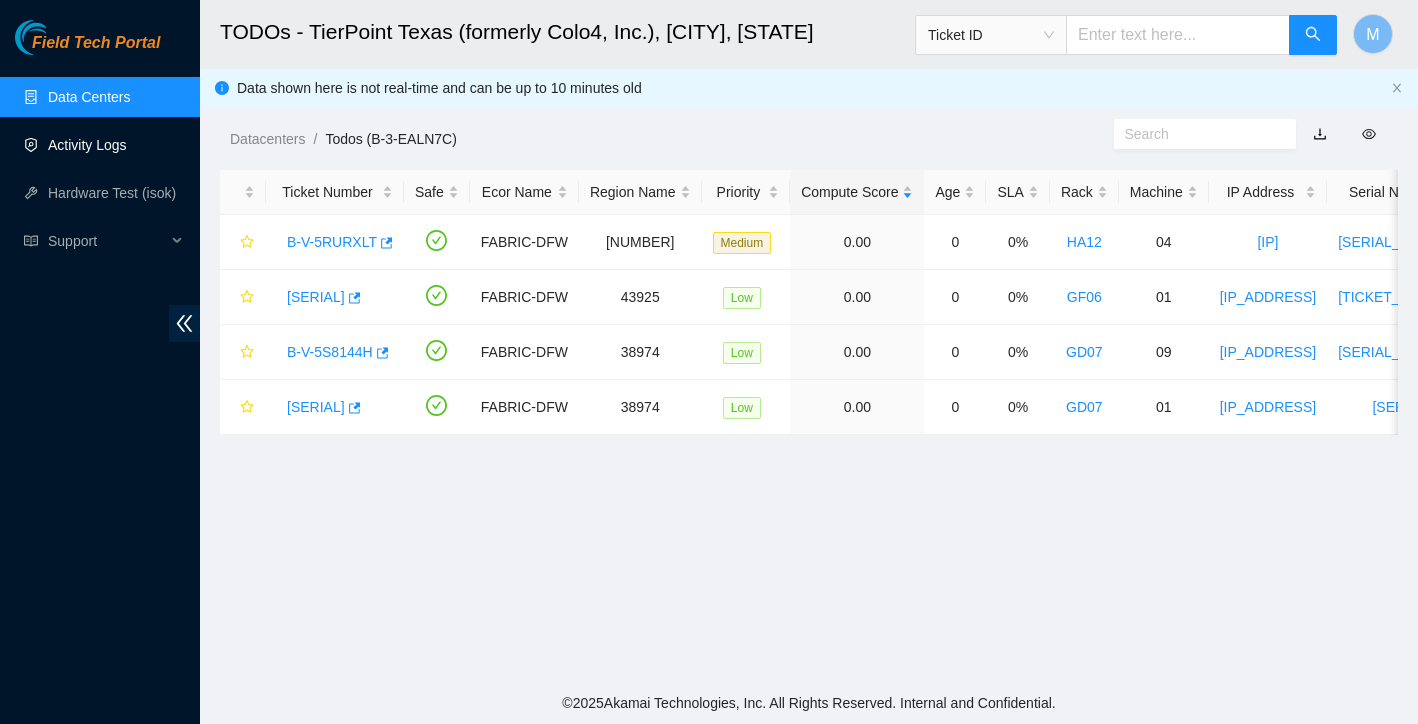 click on "Activity Logs" at bounding box center [87, 145] 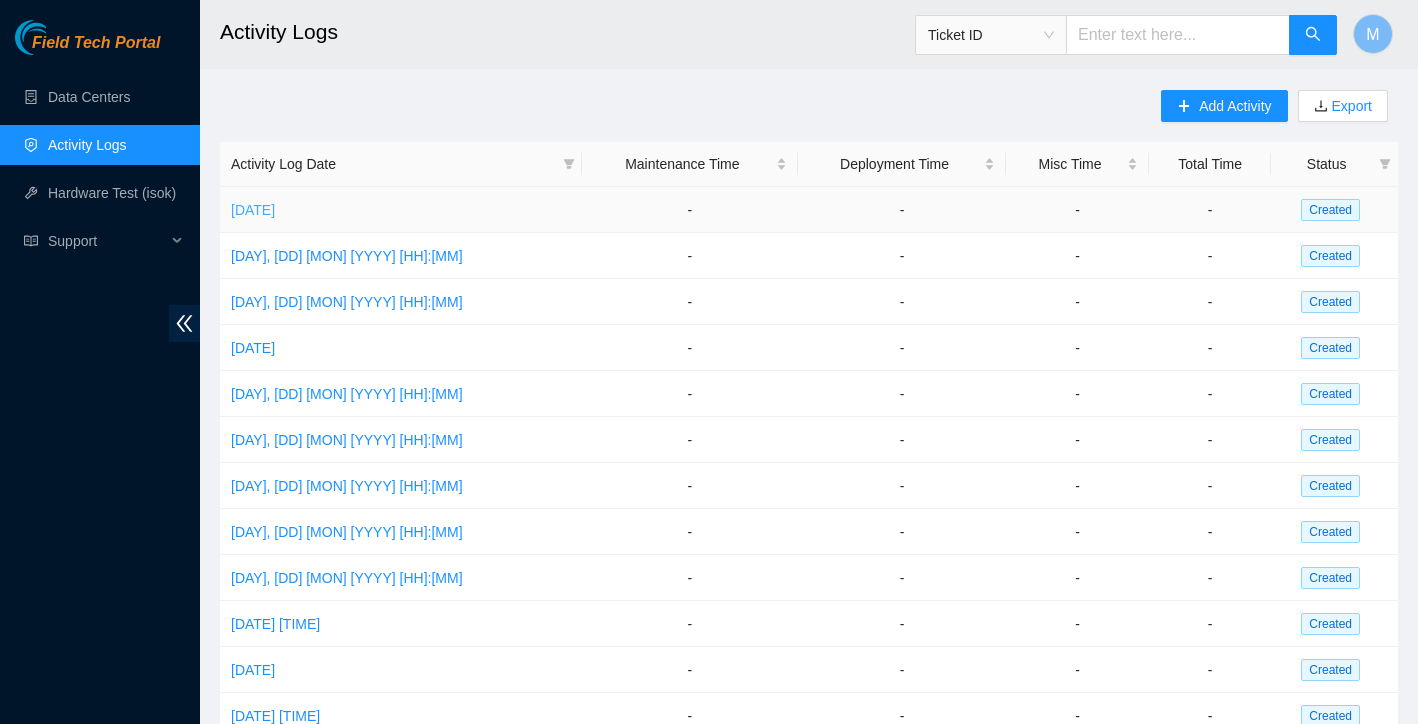 click on "[DATE]" at bounding box center [253, 210] 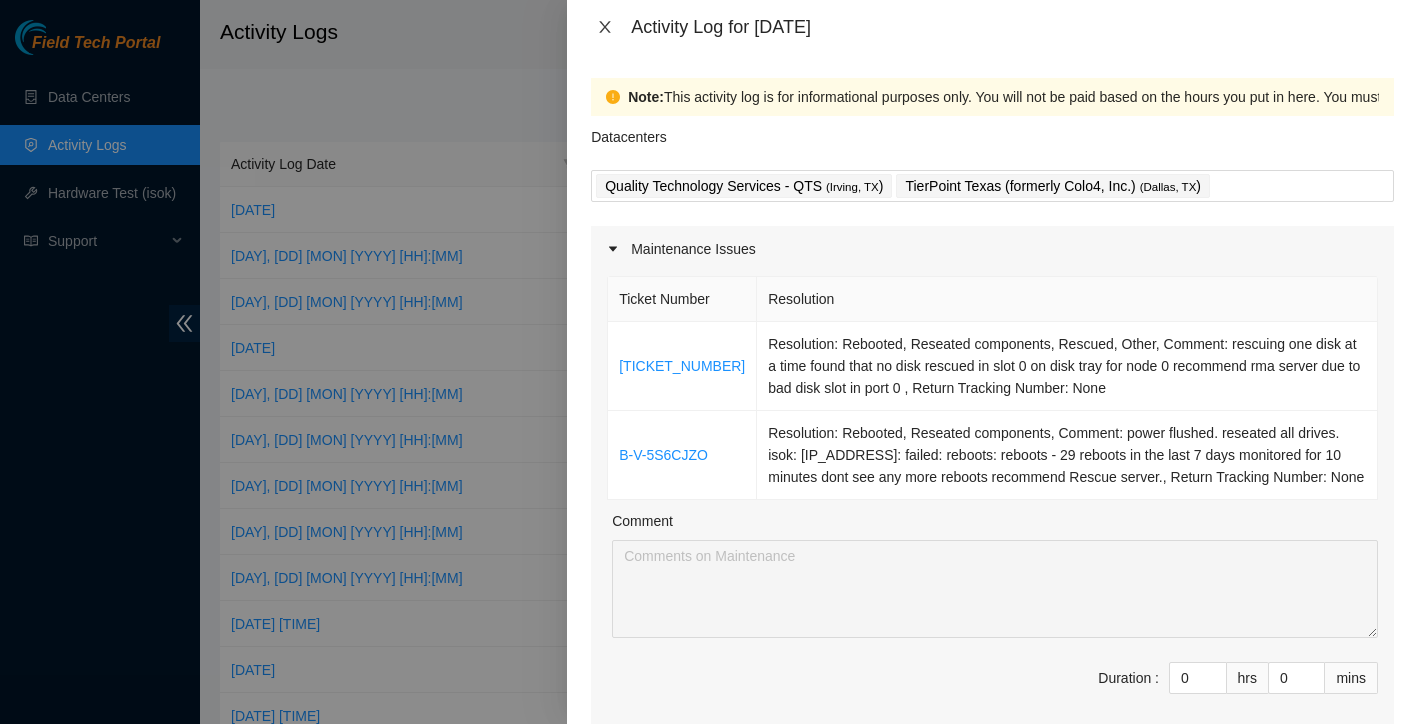 scroll, scrollTop: 0, scrollLeft: 0, axis: both 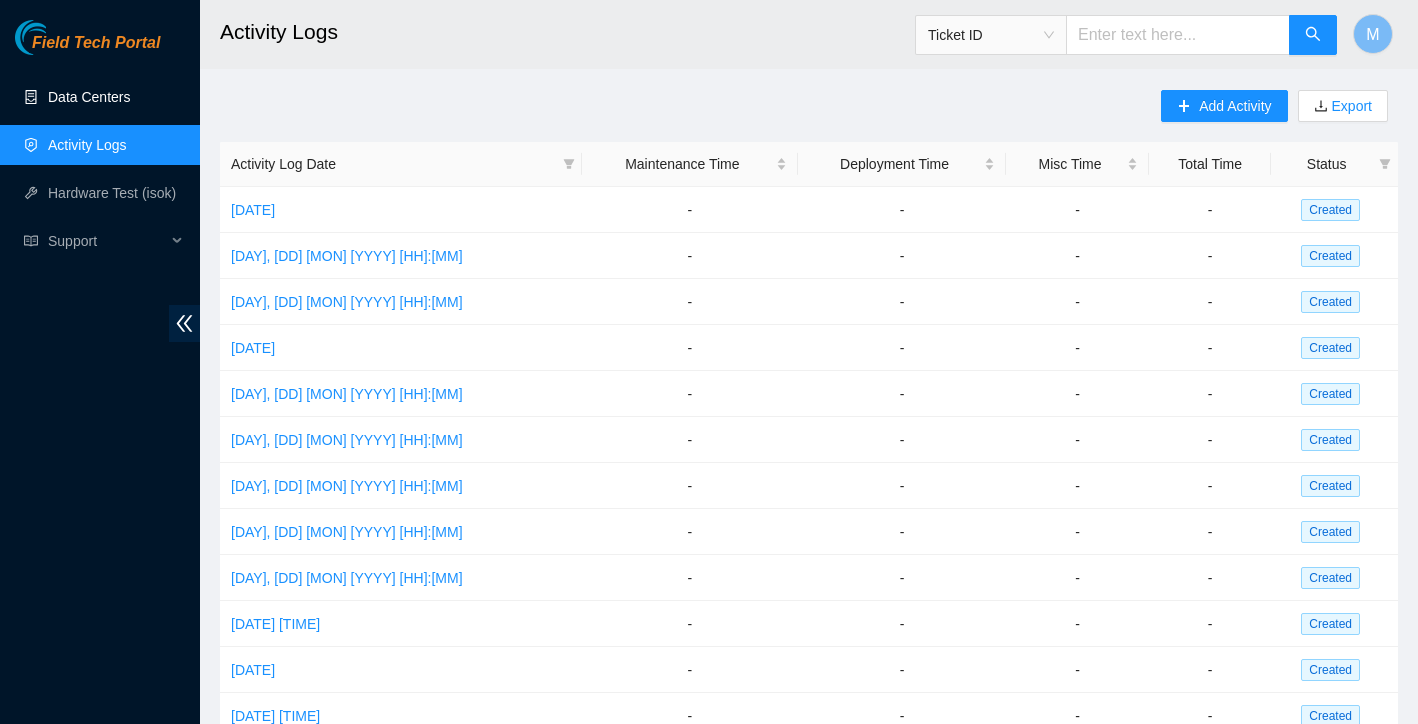 click on "Data Centers" at bounding box center (89, 97) 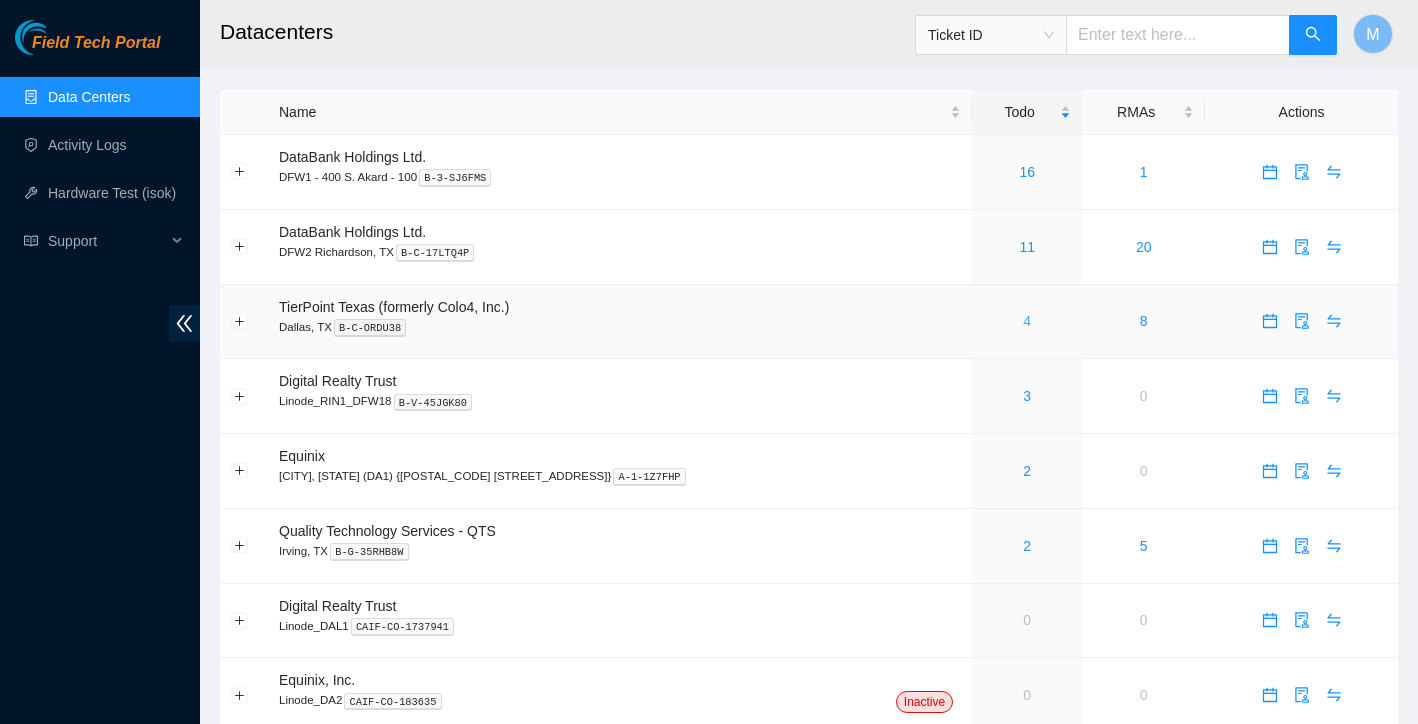click on "4" at bounding box center (1027, 321) 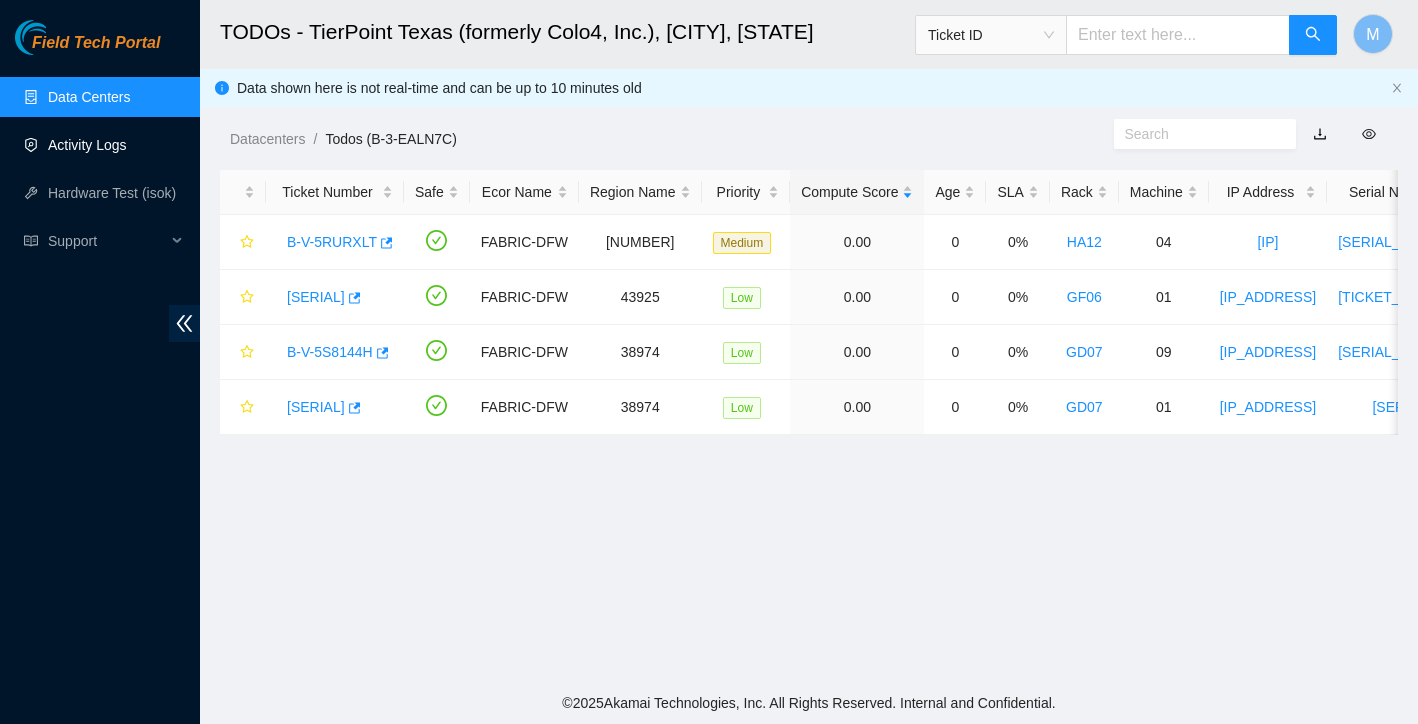 click on "Activity Logs" at bounding box center (87, 145) 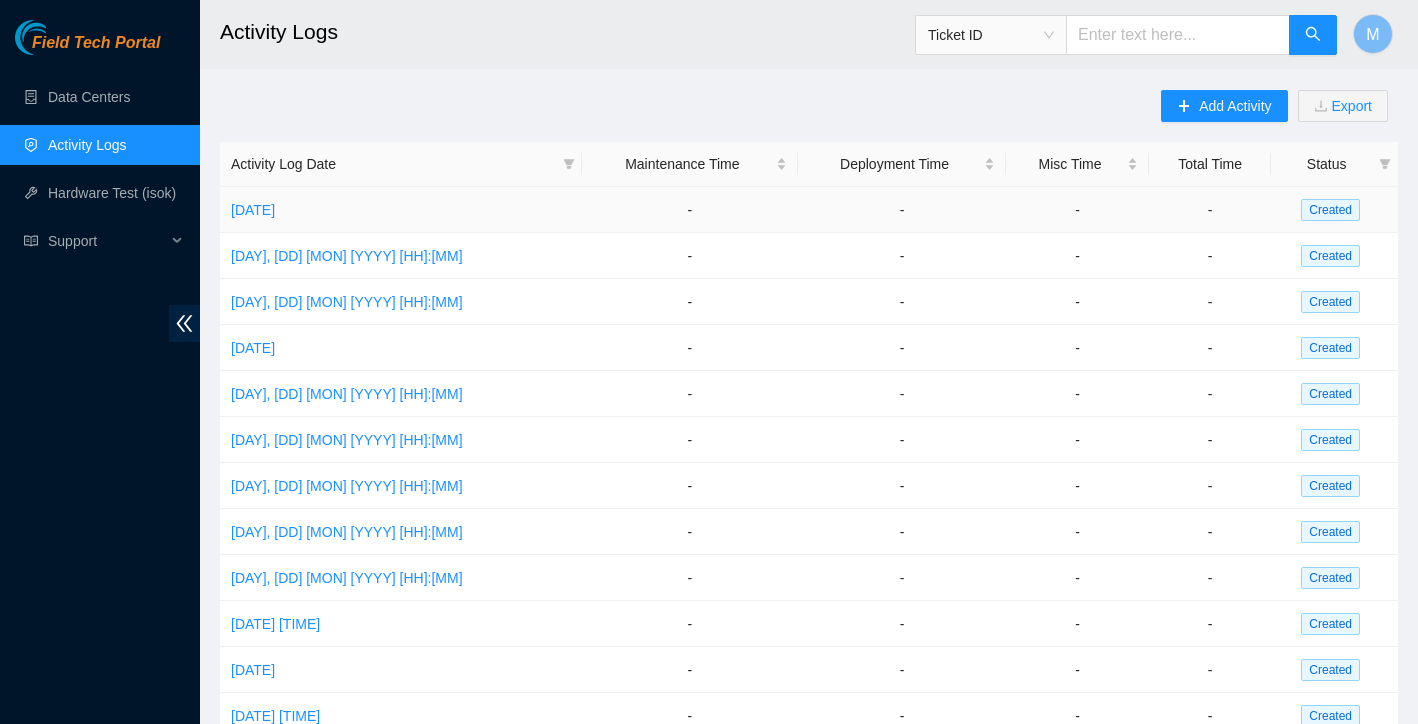 click on "[DATE]" at bounding box center [401, 210] 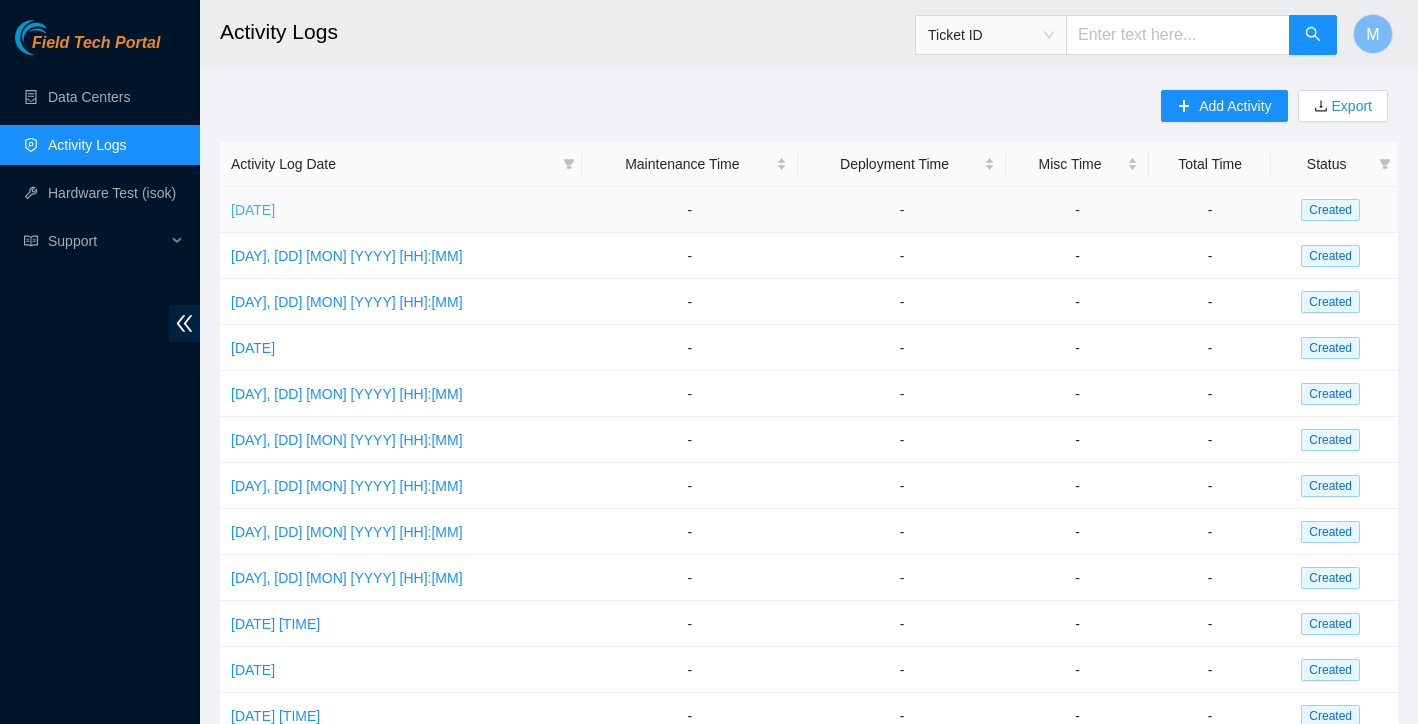 click on "[DATE]" at bounding box center [253, 210] 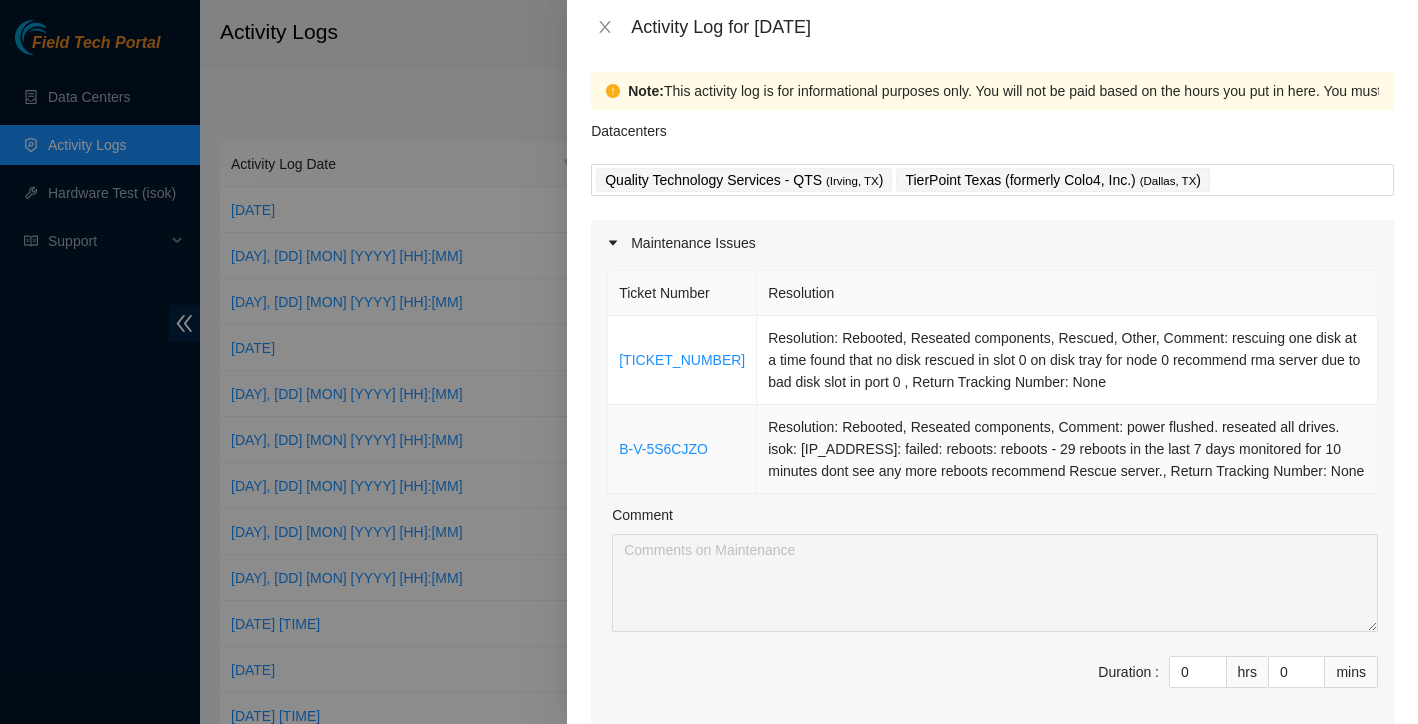 scroll, scrollTop: 0, scrollLeft: 0, axis: both 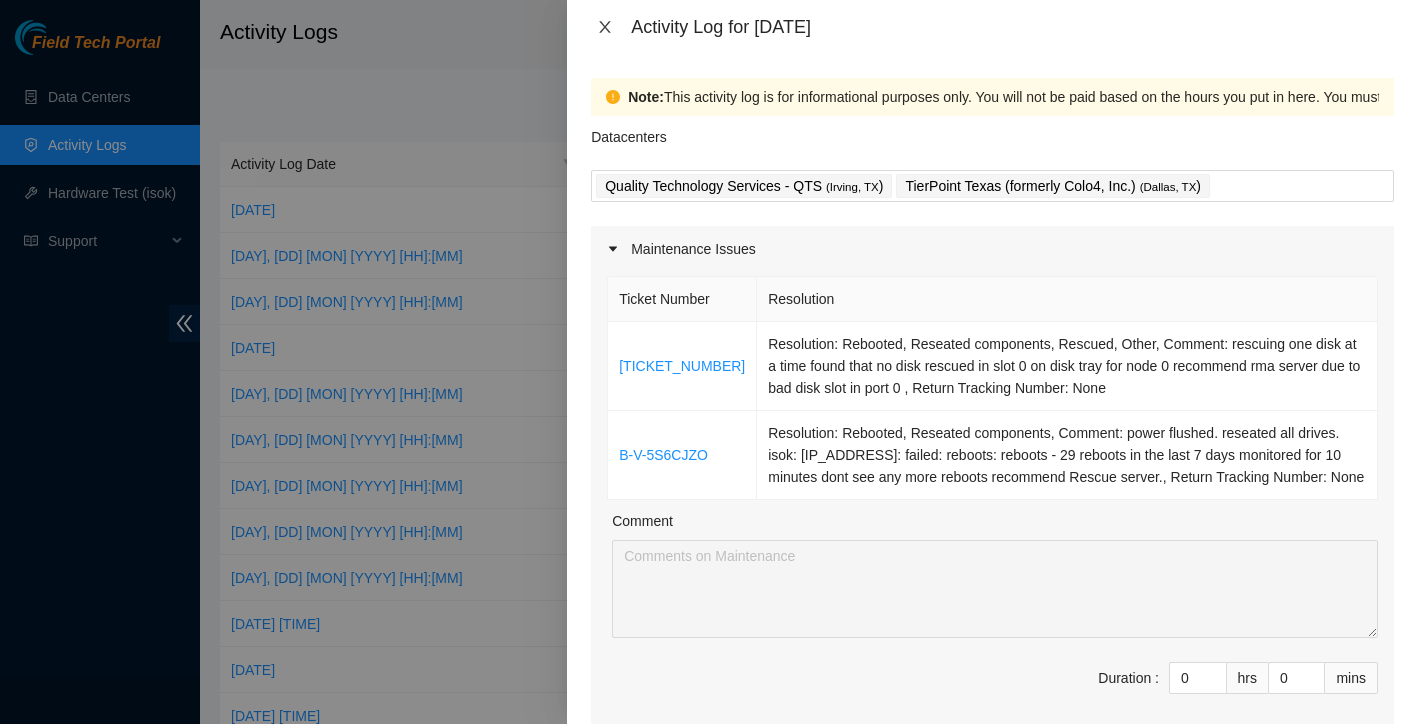 click 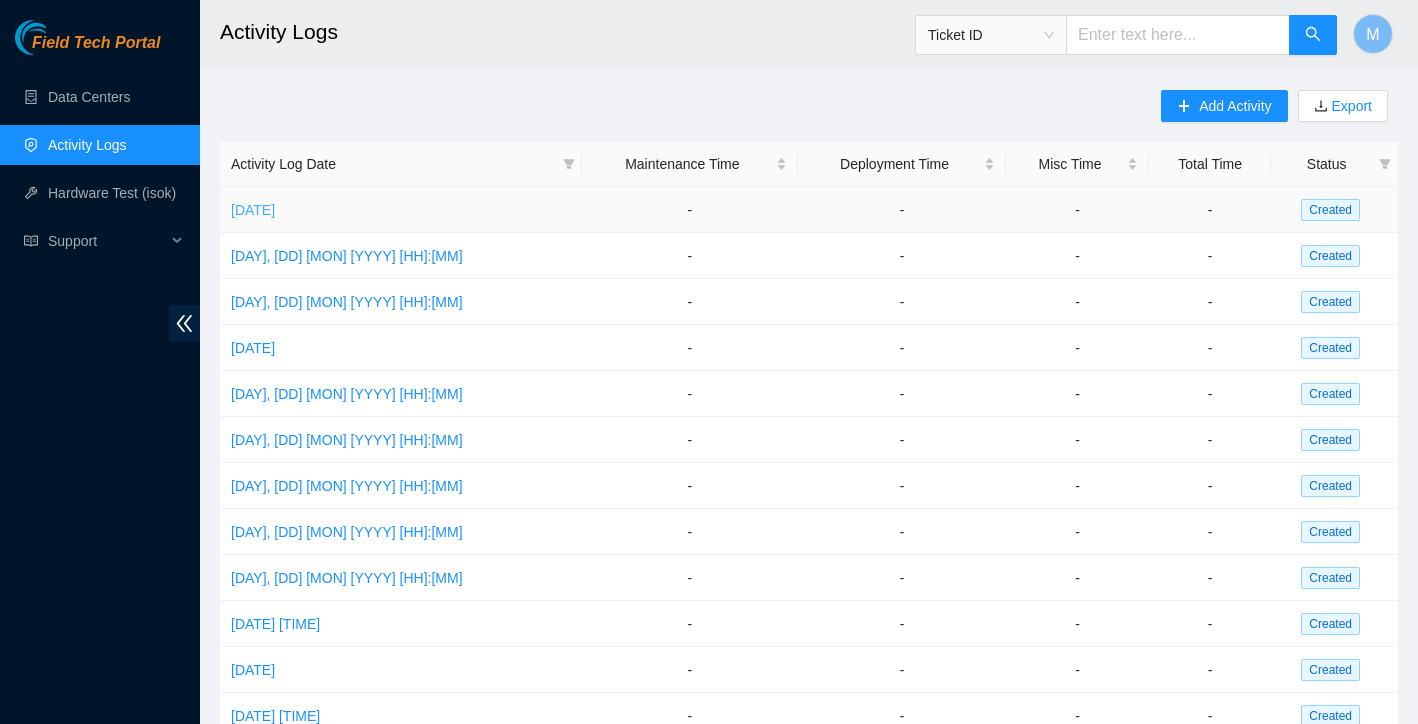 click on "[DATE]" at bounding box center (253, 210) 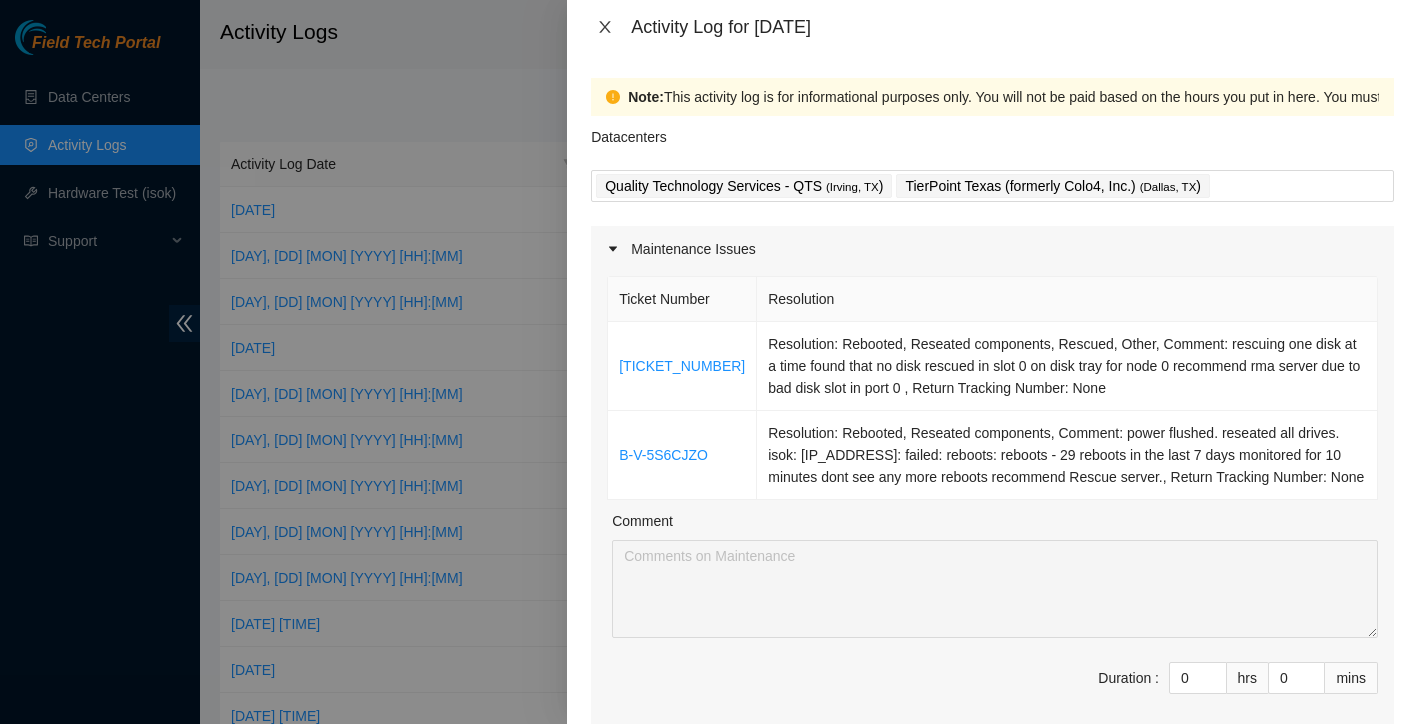 click 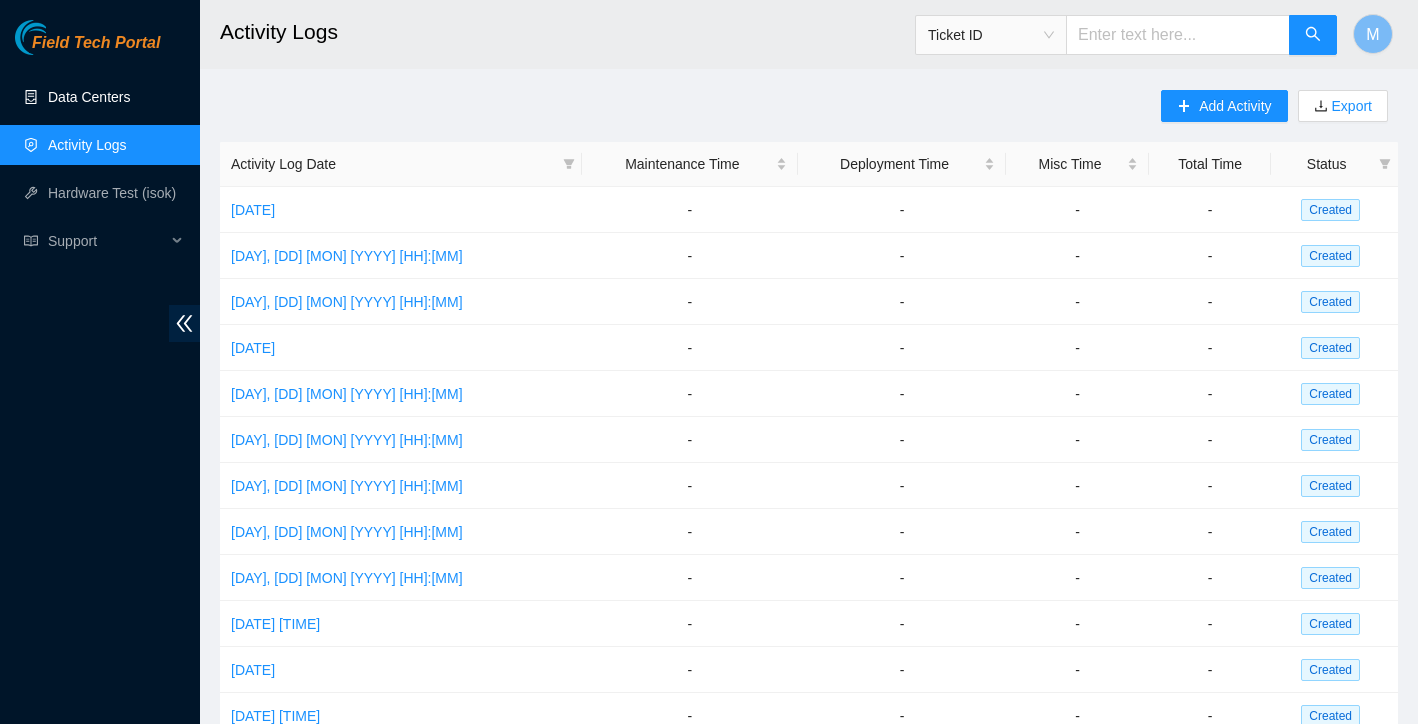 click on "Data Centers" at bounding box center [89, 97] 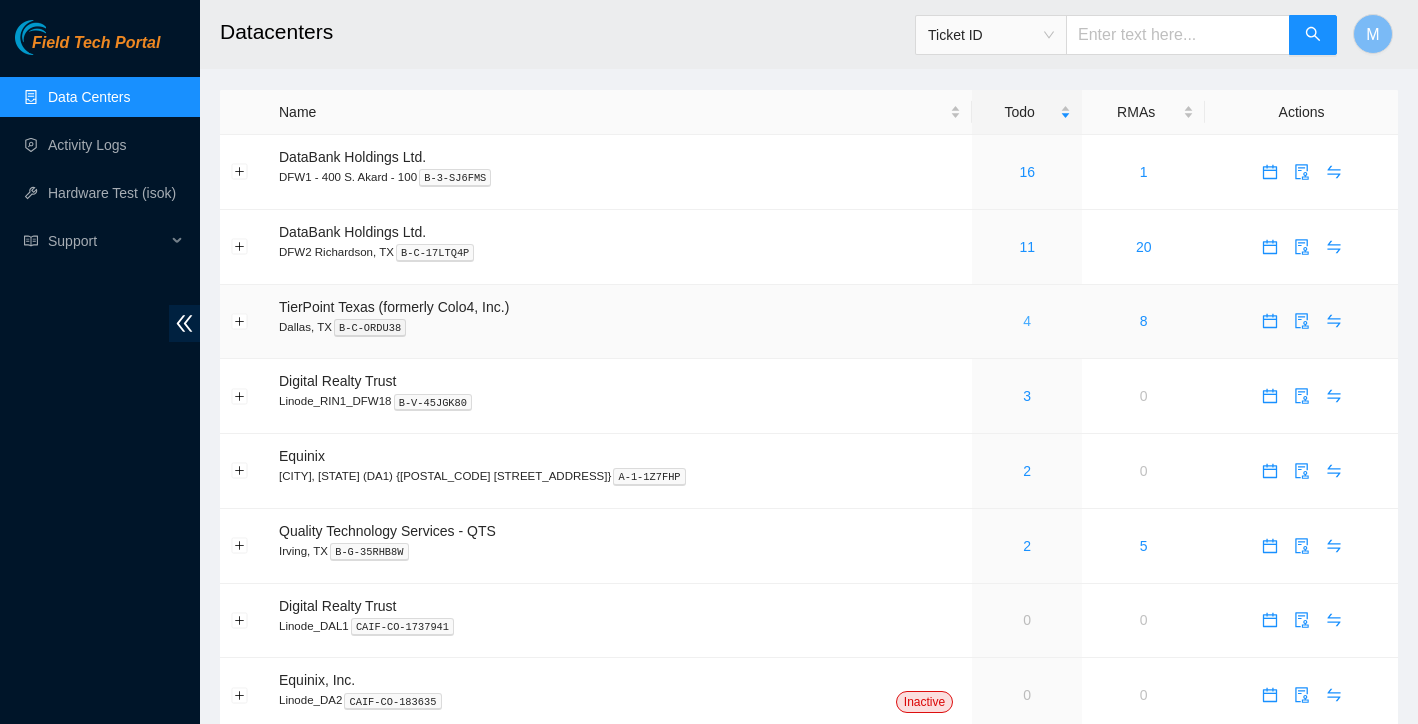 click on "4" at bounding box center (1027, 321) 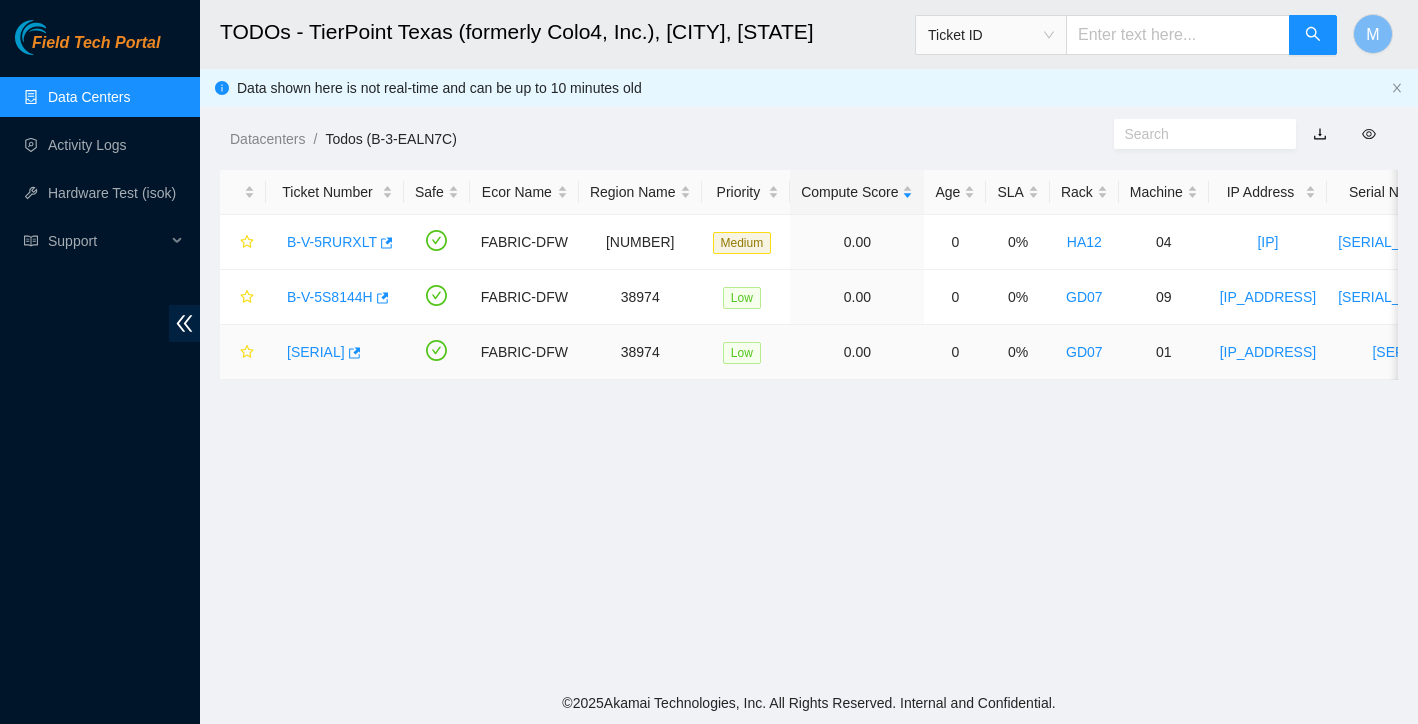 click on "[SERIAL]" at bounding box center [316, 352] 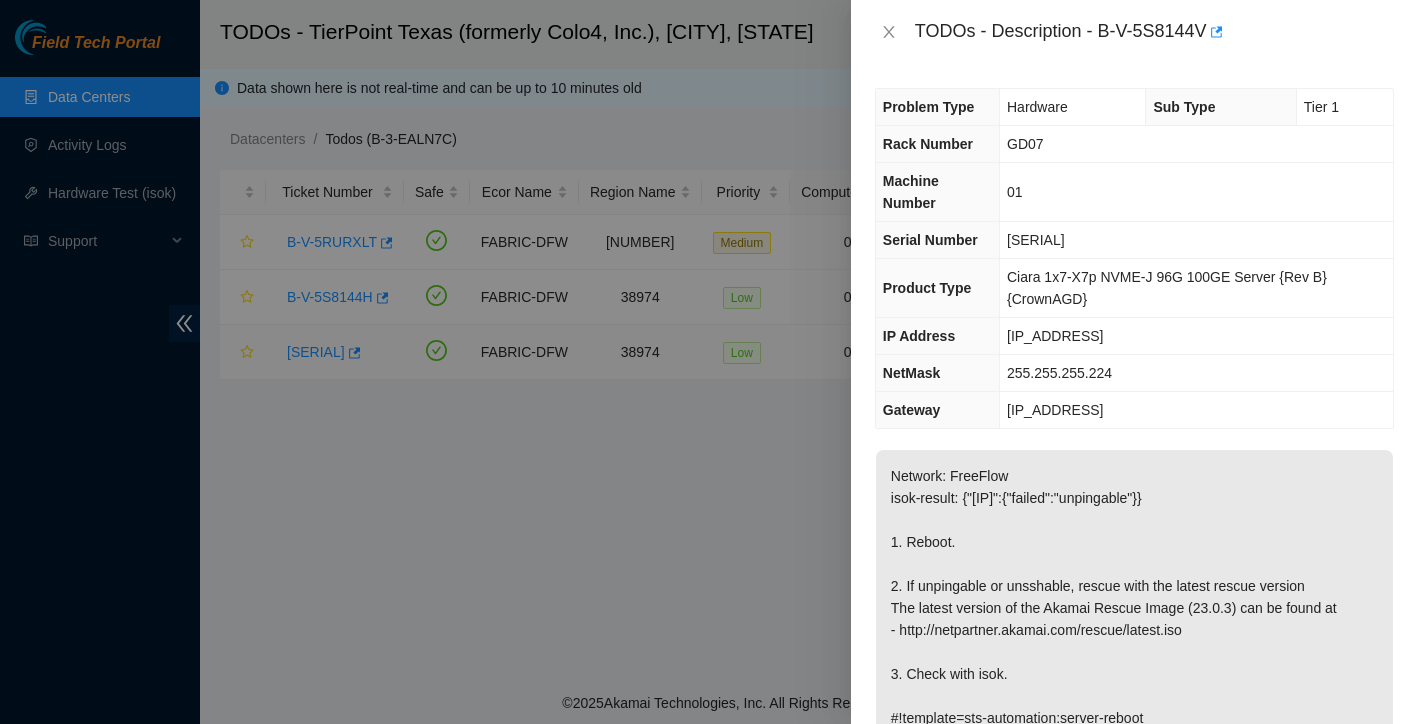 click at bounding box center (709, 362) 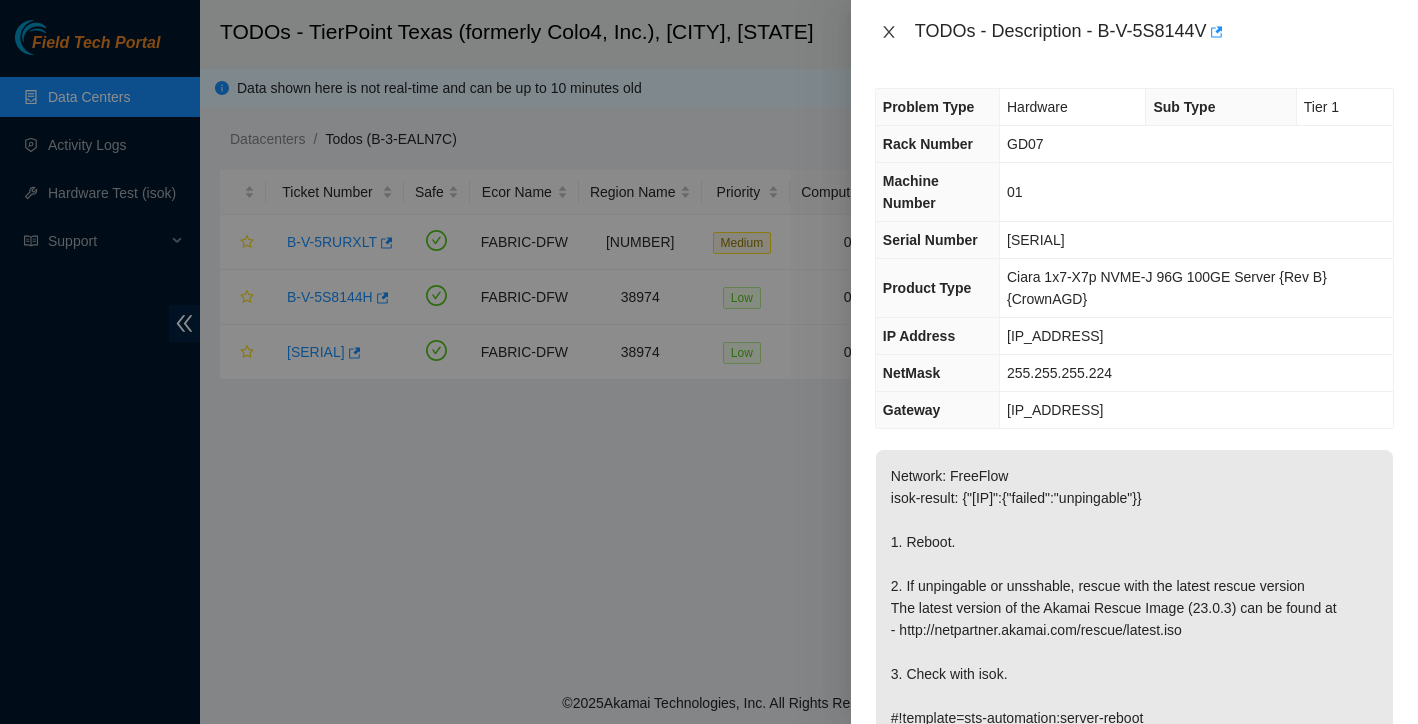 click 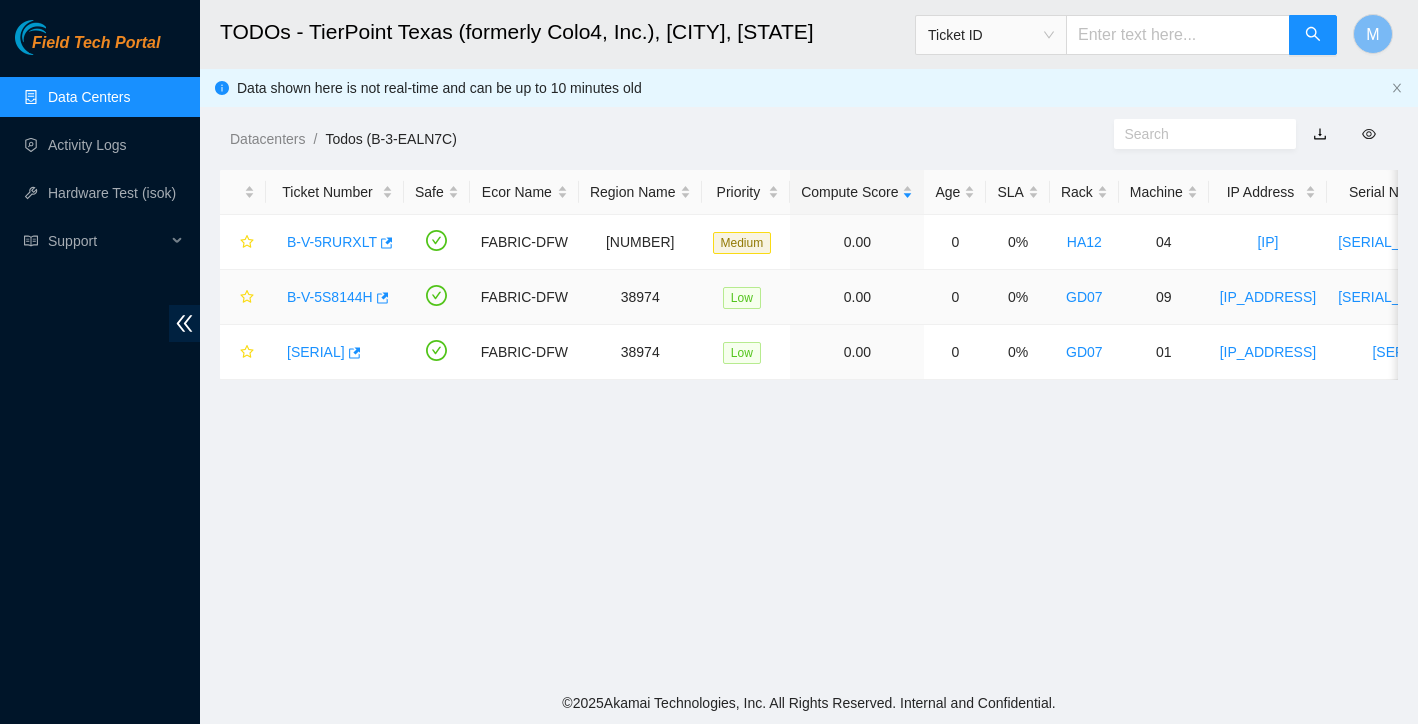 click on "B-V-5S8144H" at bounding box center [330, 297] 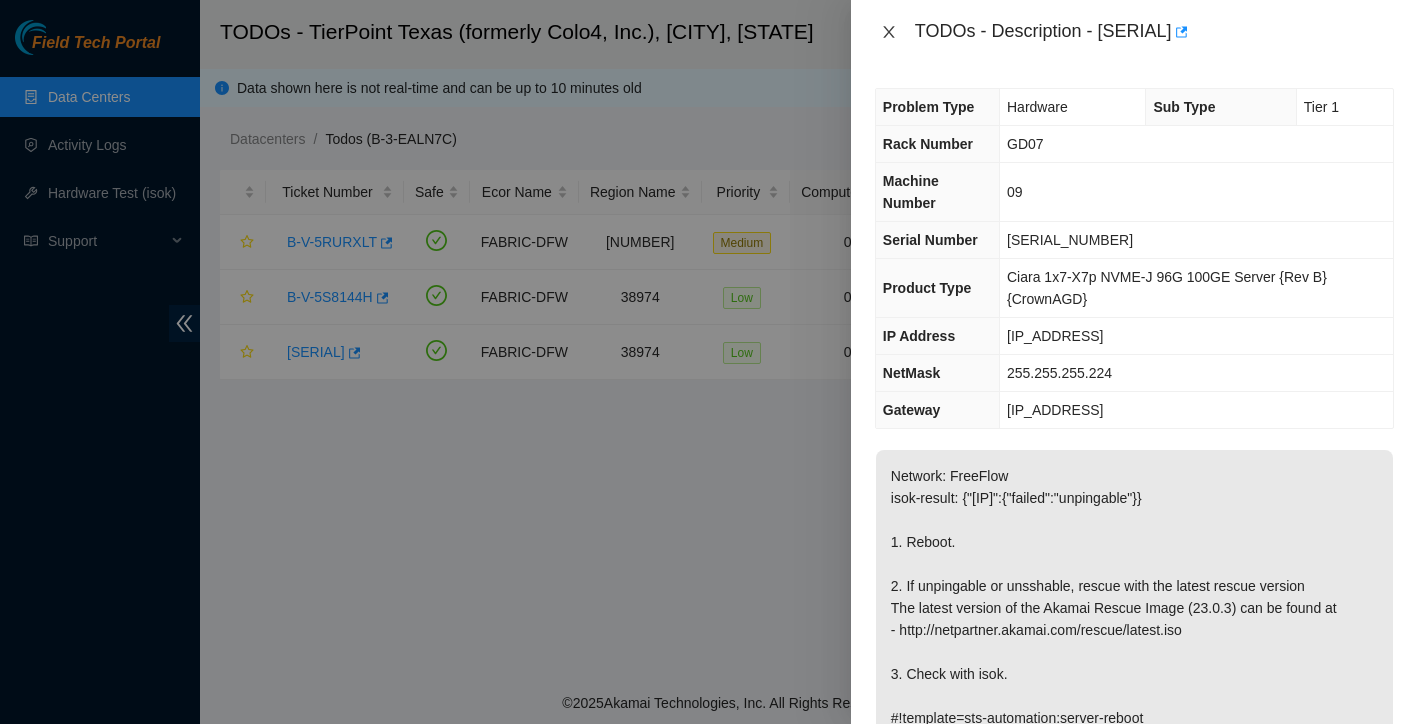 click at bounding box center (889, 32) 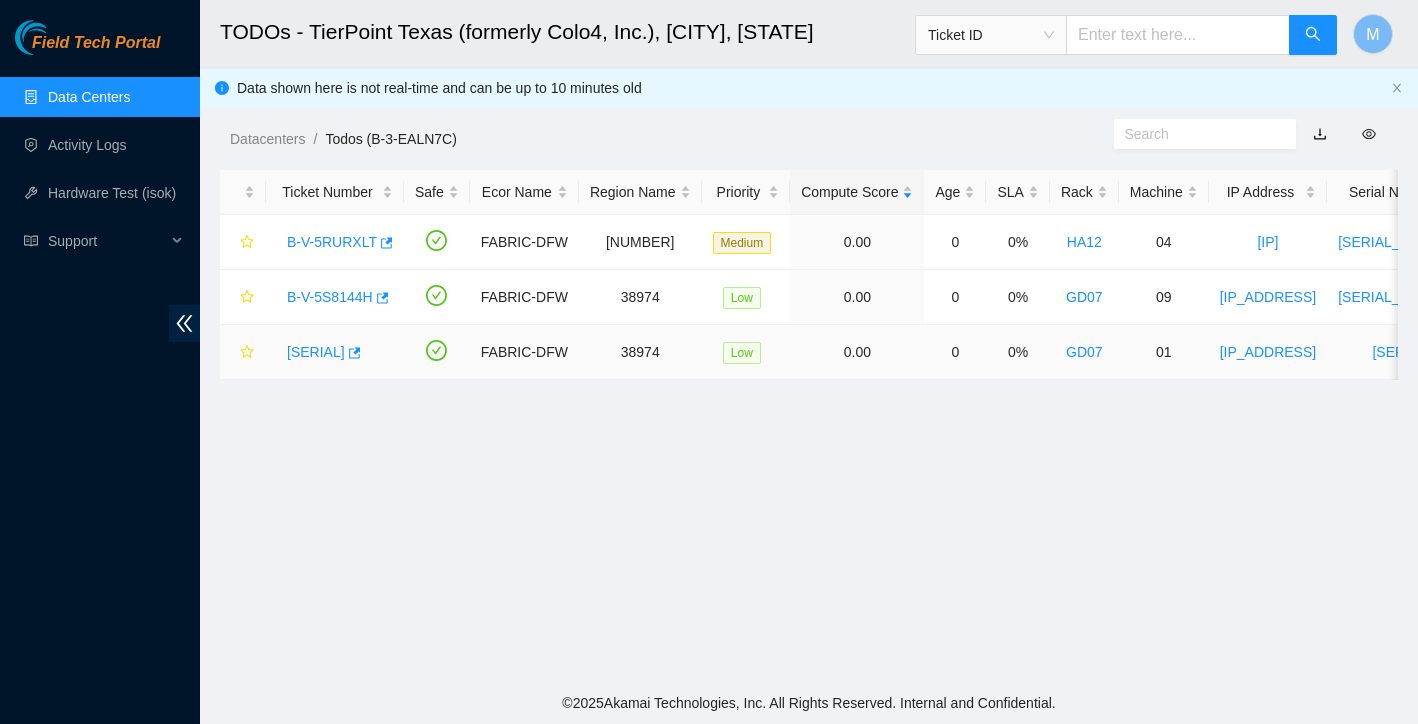 click on "[SERIAL]" at bounding box center [316, 352] 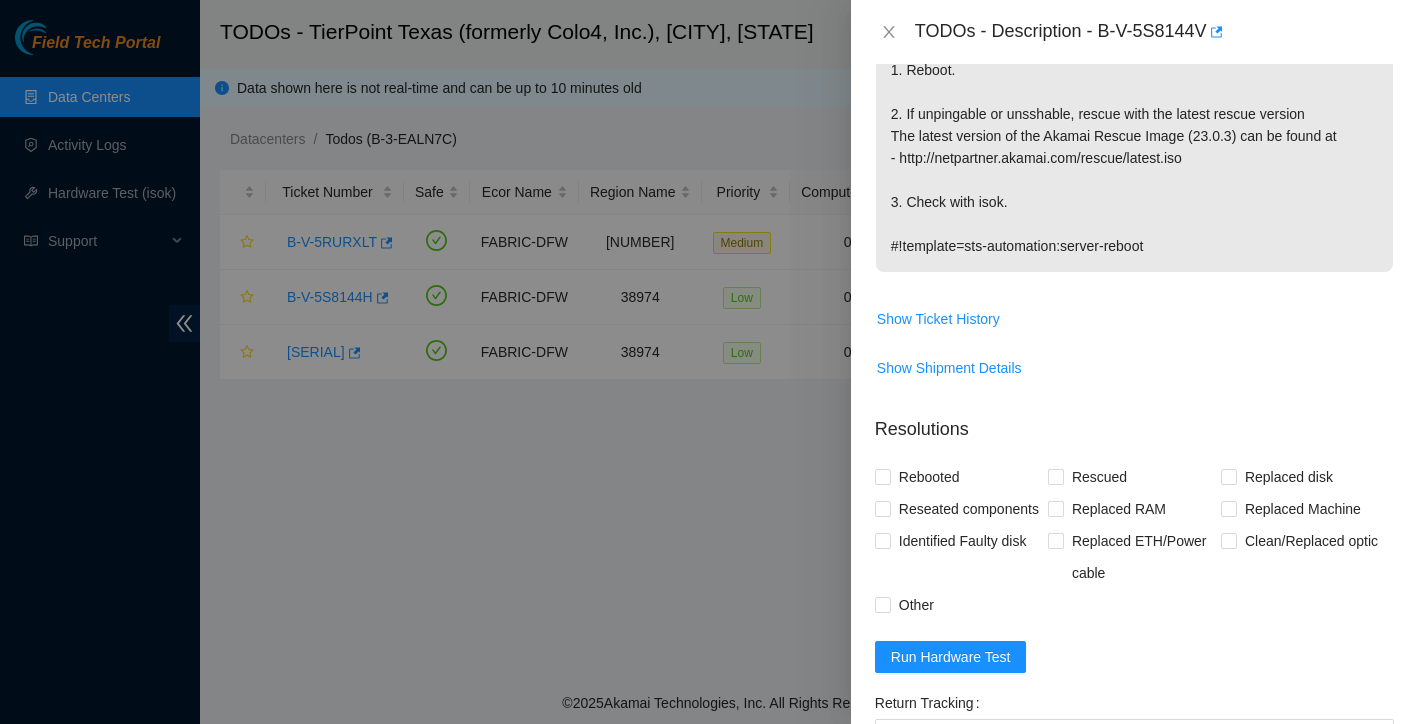 scroll, scrollTop: 636, scrollLeft: 0, axis: vertical 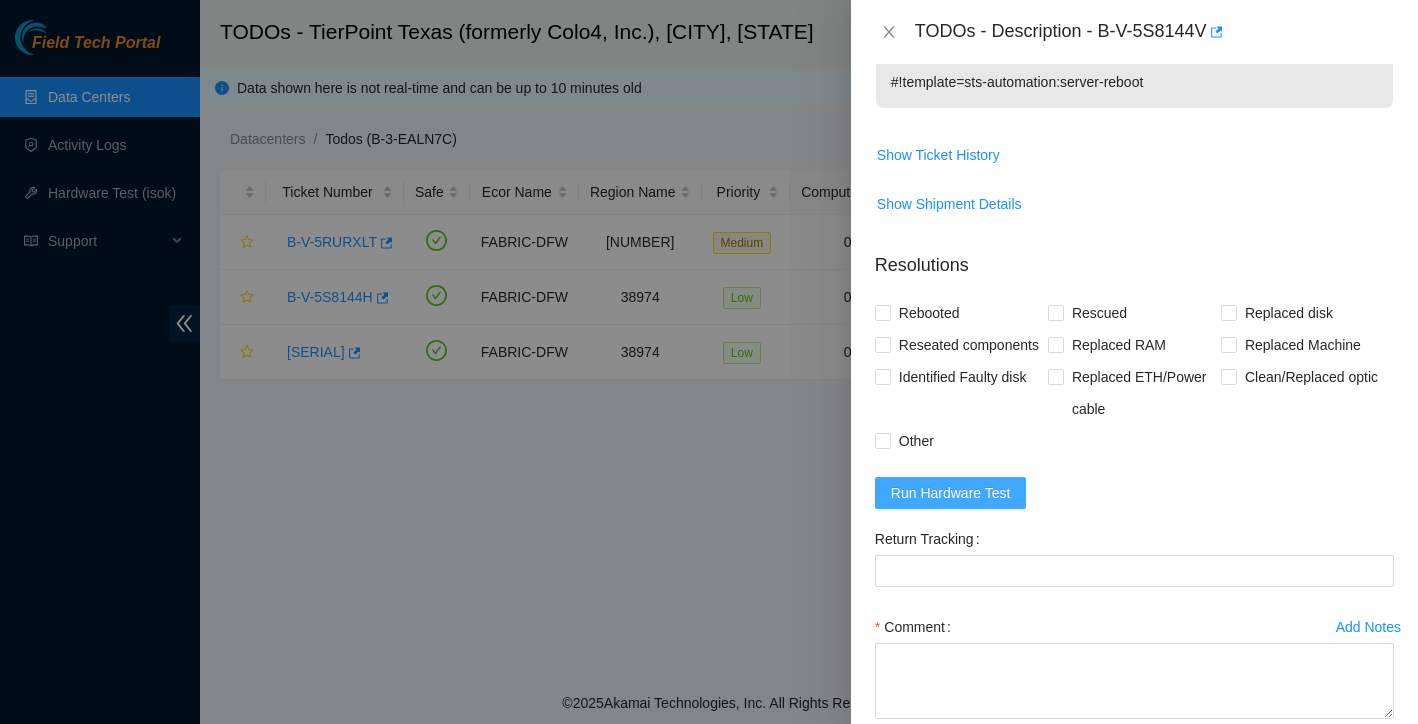 click on "Run Hardware Test" at bounding box center [951, 493] 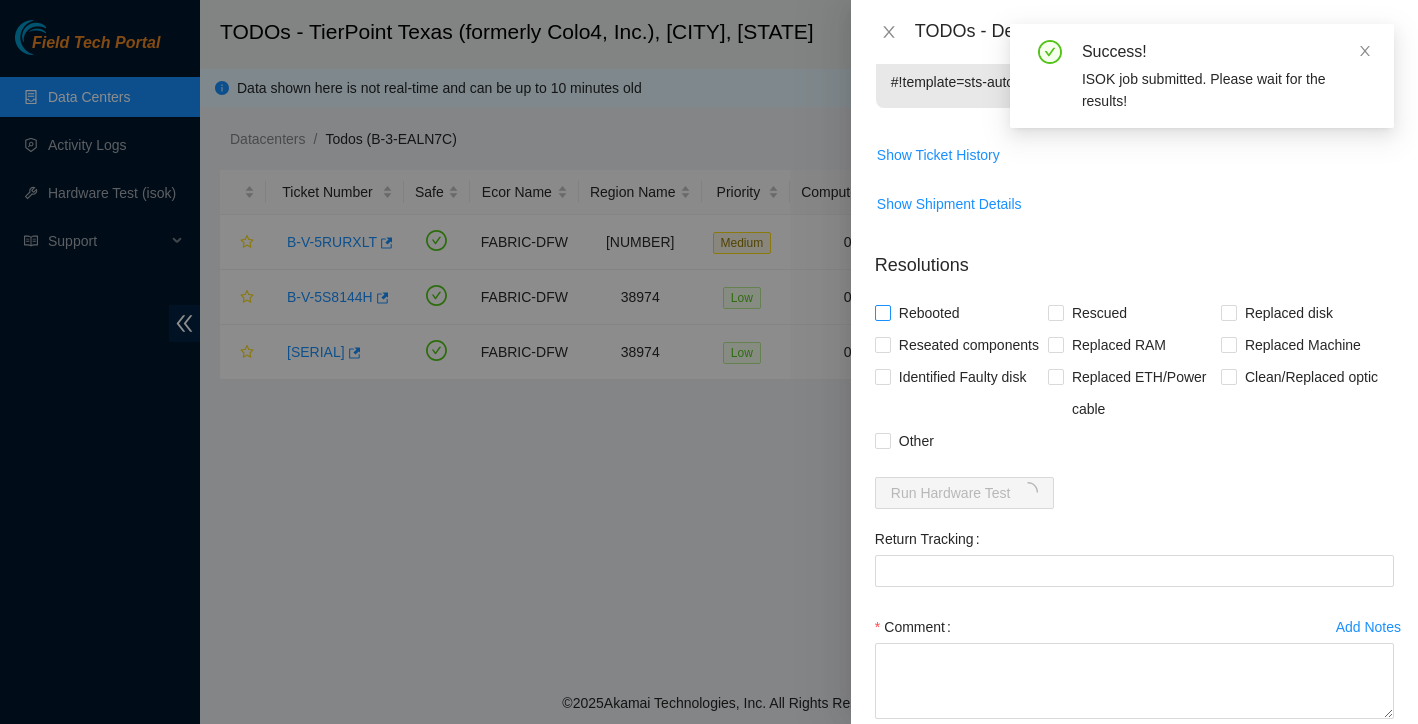 click at bounding box center (883, 313) 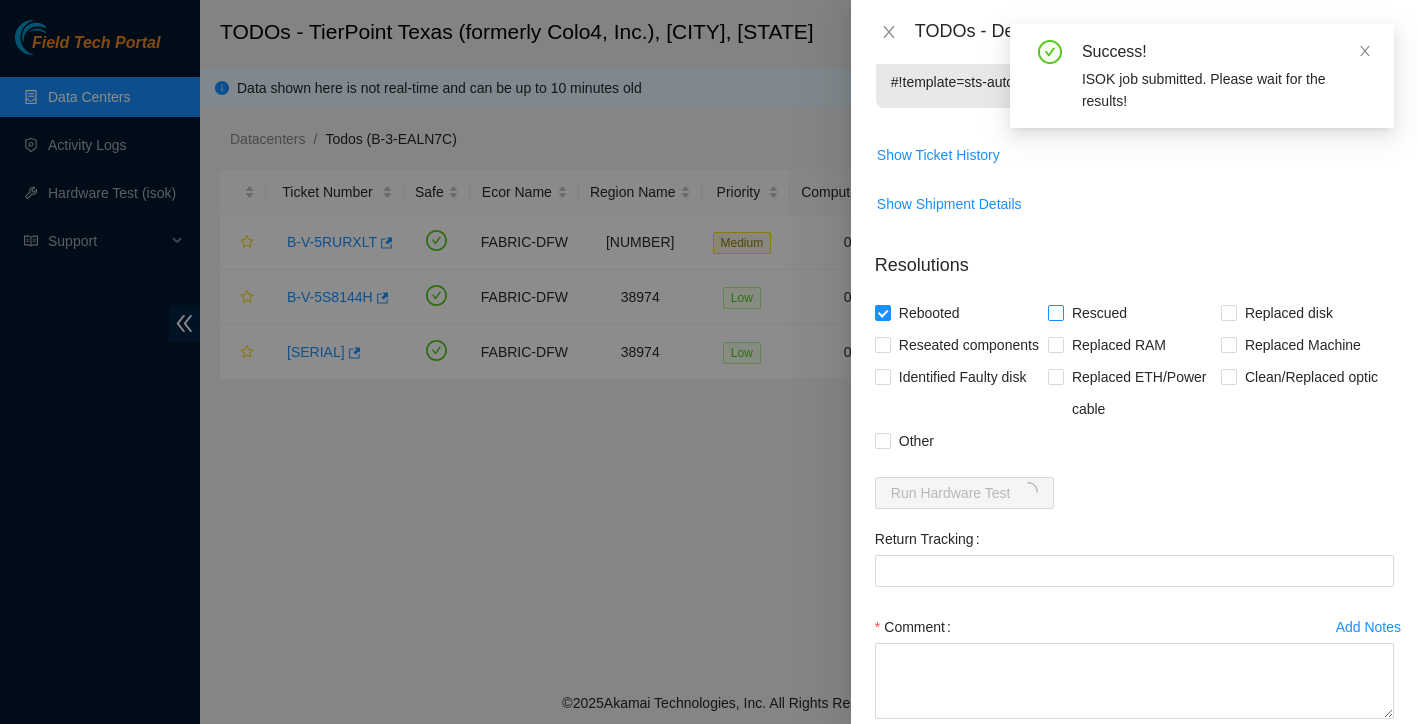 click at bounding box center (1056, 313) 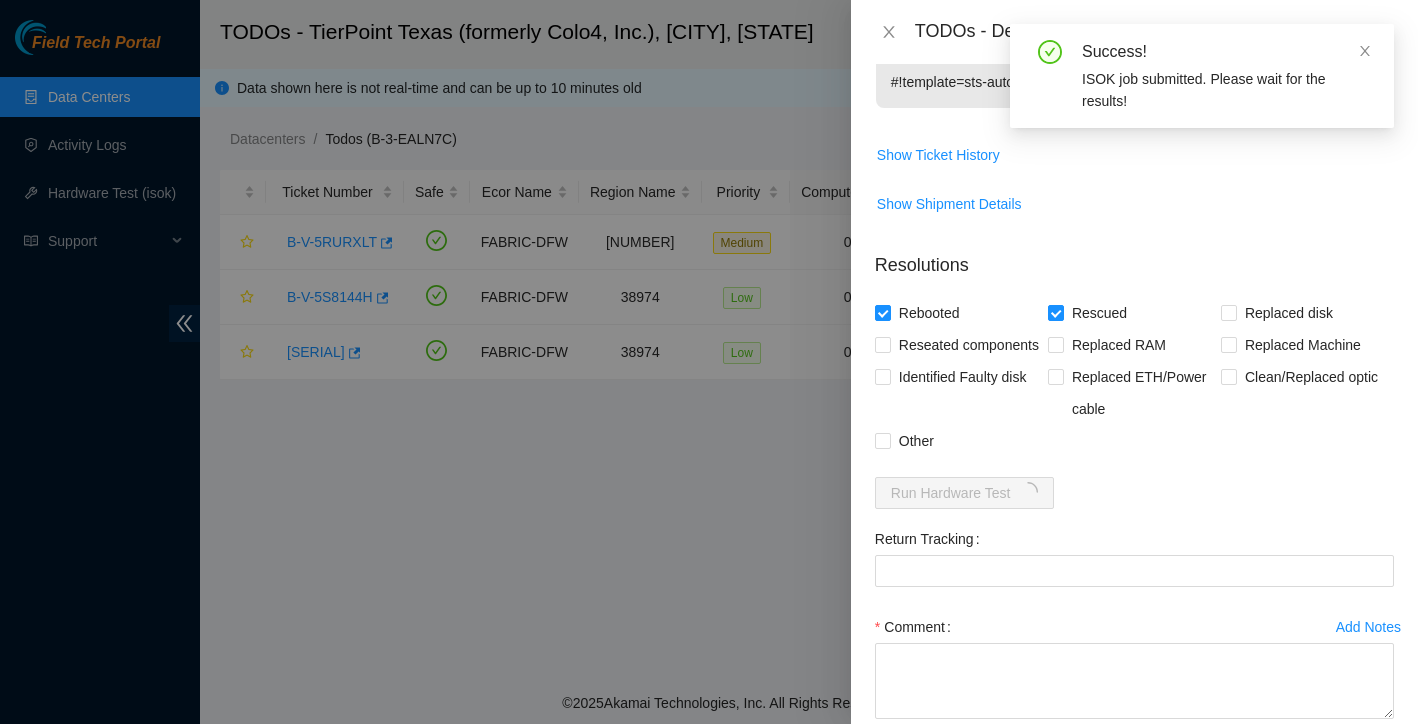 scroll, scrollTop: 713, scrollLeft: 0, axis: vertical 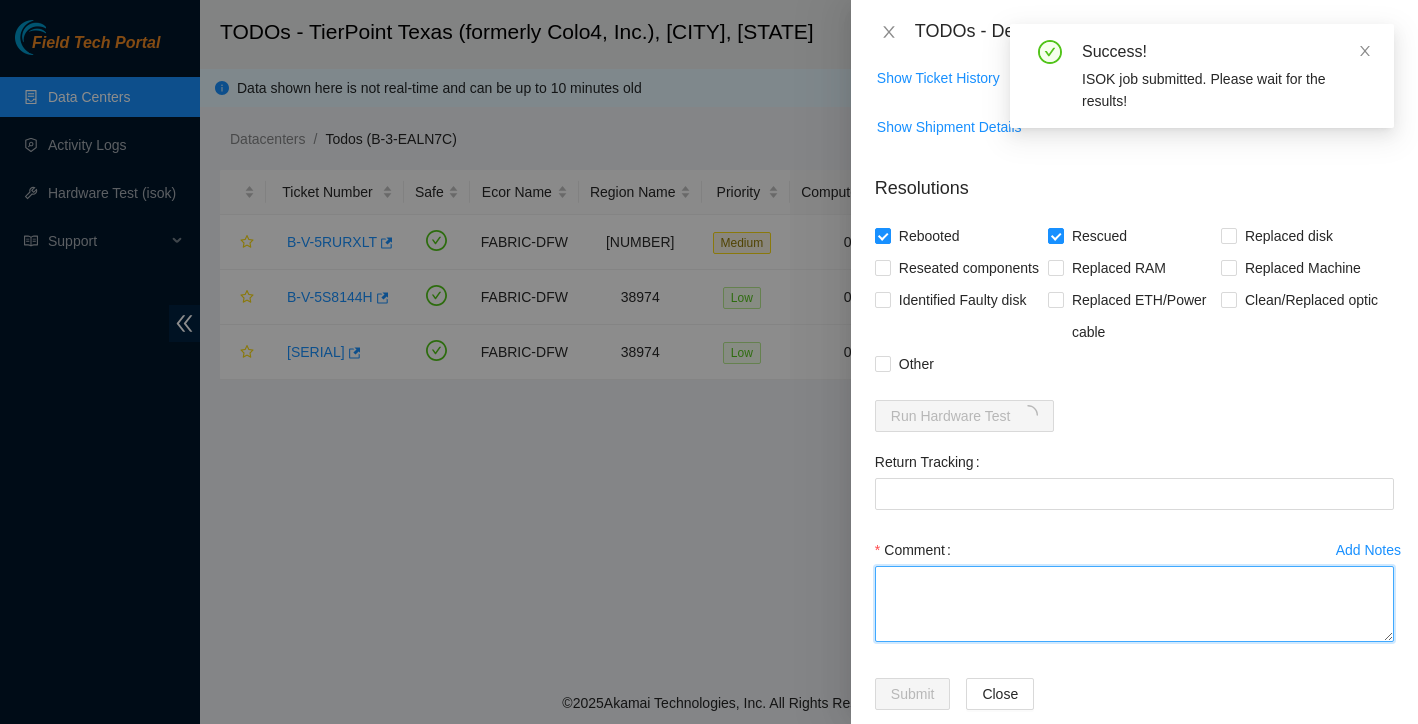 click on "Comment" at bounding box center (1134, 604) 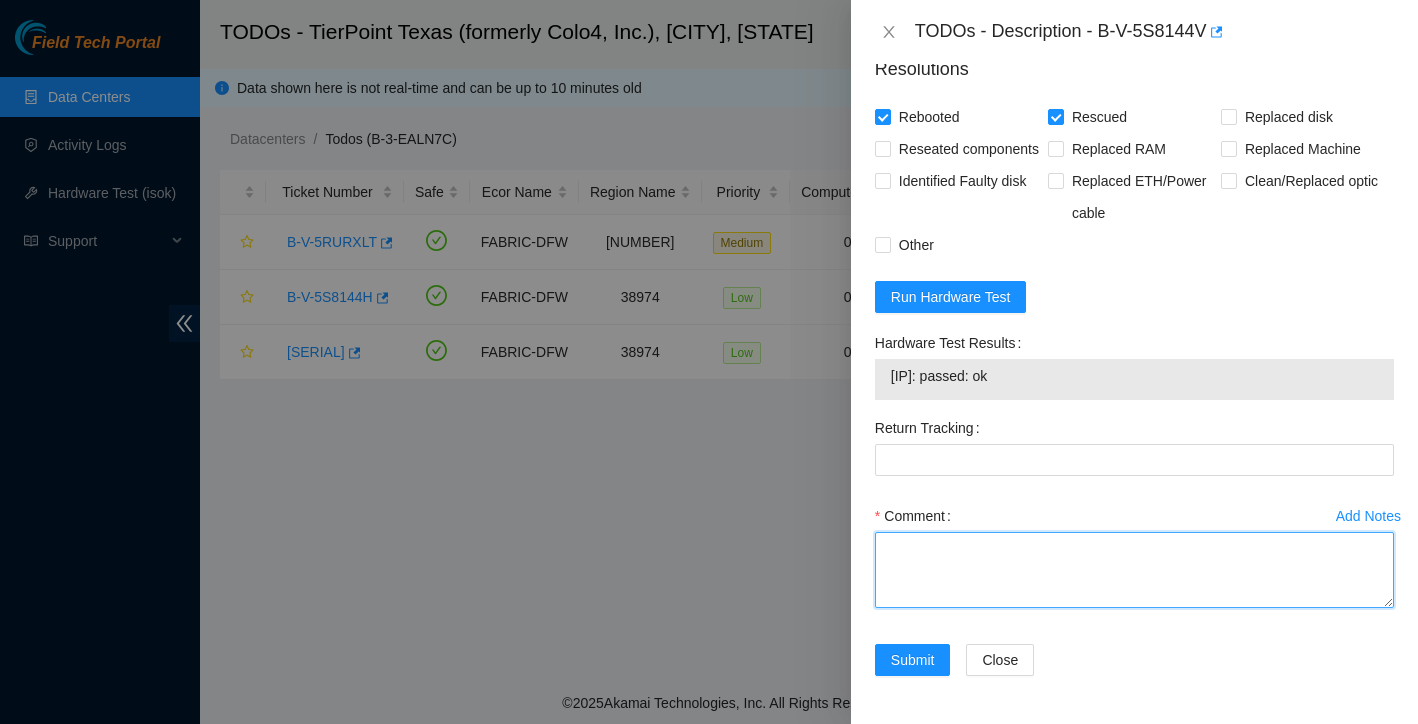 scroll, scrollTop: 864, scrollLeft: 0, axis: vertical 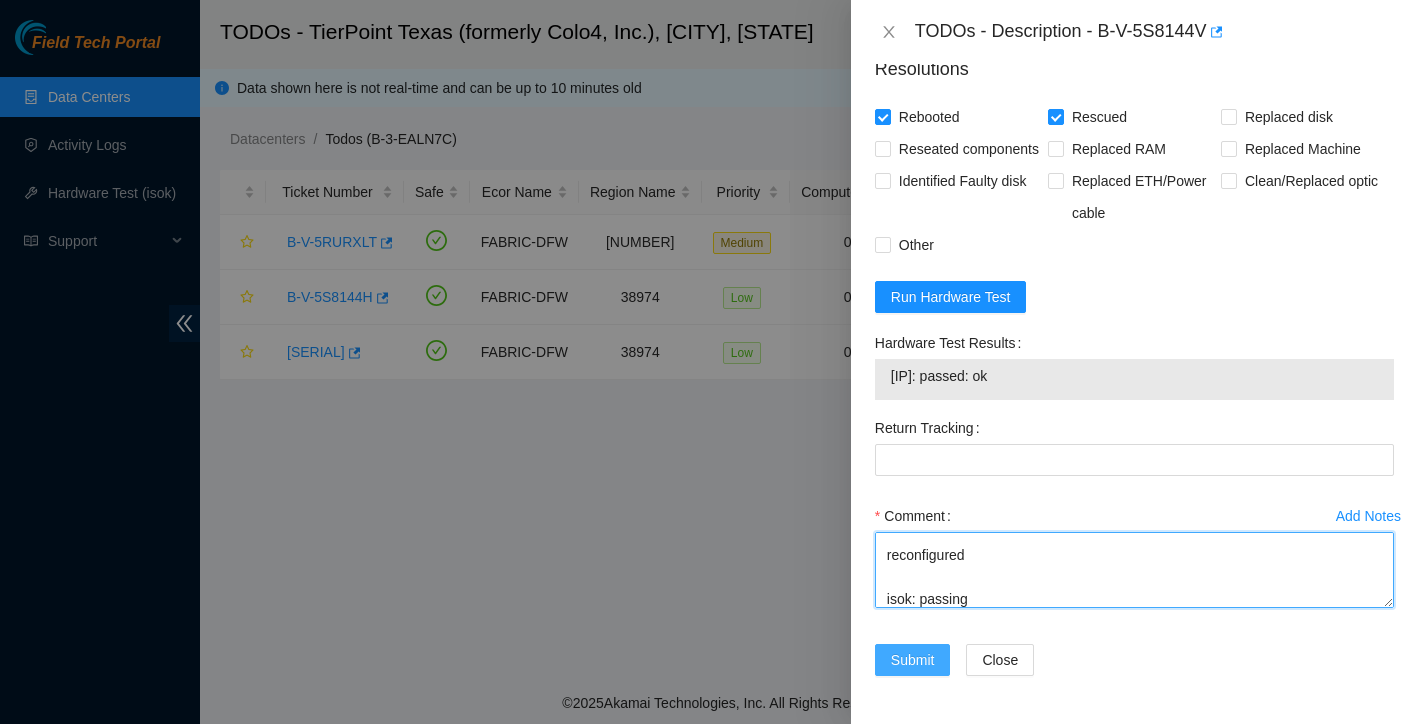type on "found with no video.
rebooted
still no video
cold reboot
booted up
rescued
reconfigured
isok: passing" 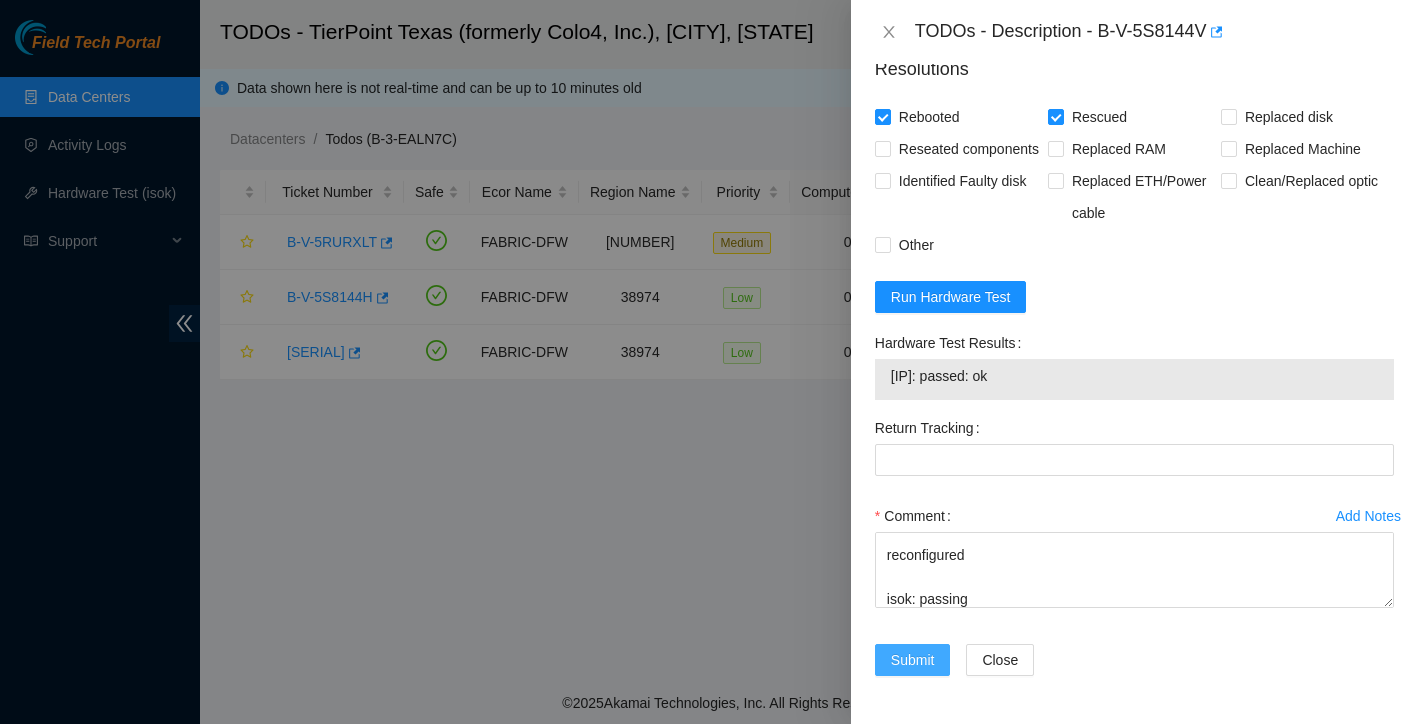 click on "Submit" at bounding box center [913, 660] 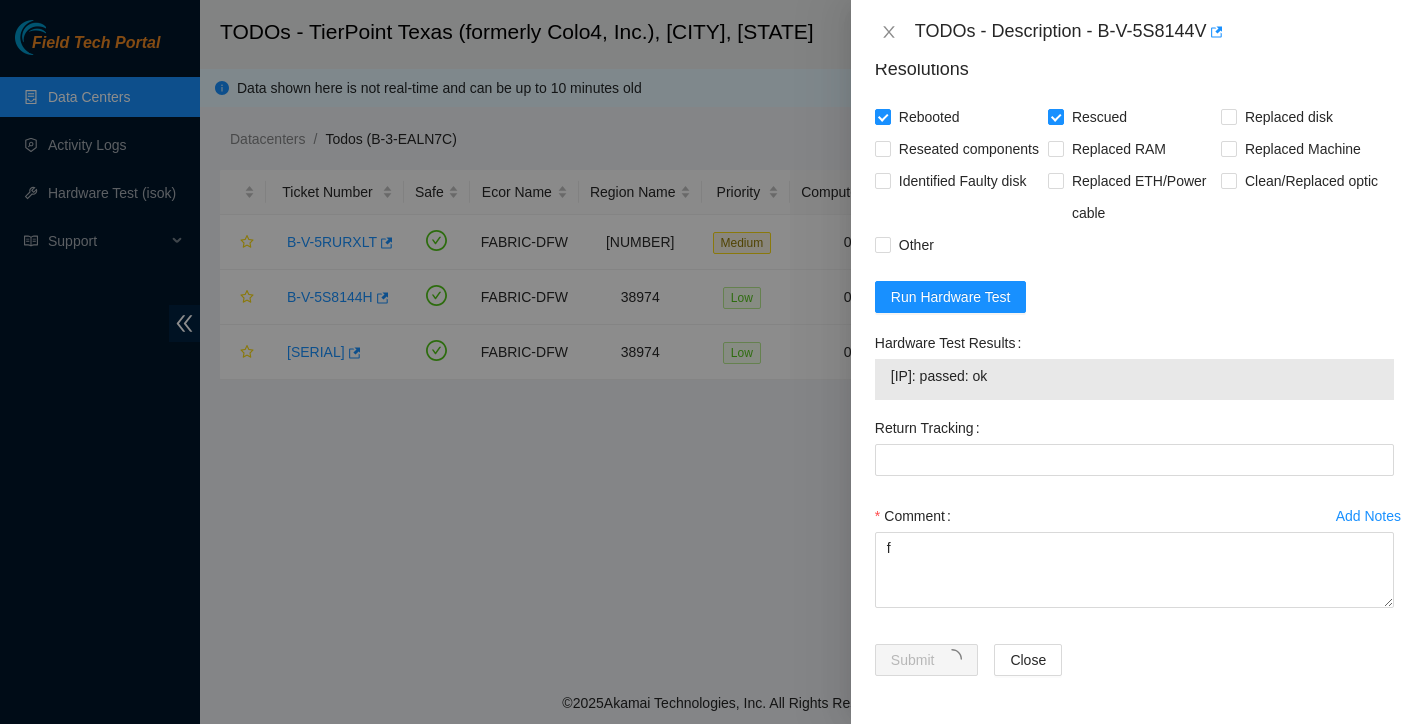 scroll, scrollTop: 0, scrollLeft: 0, axis: both 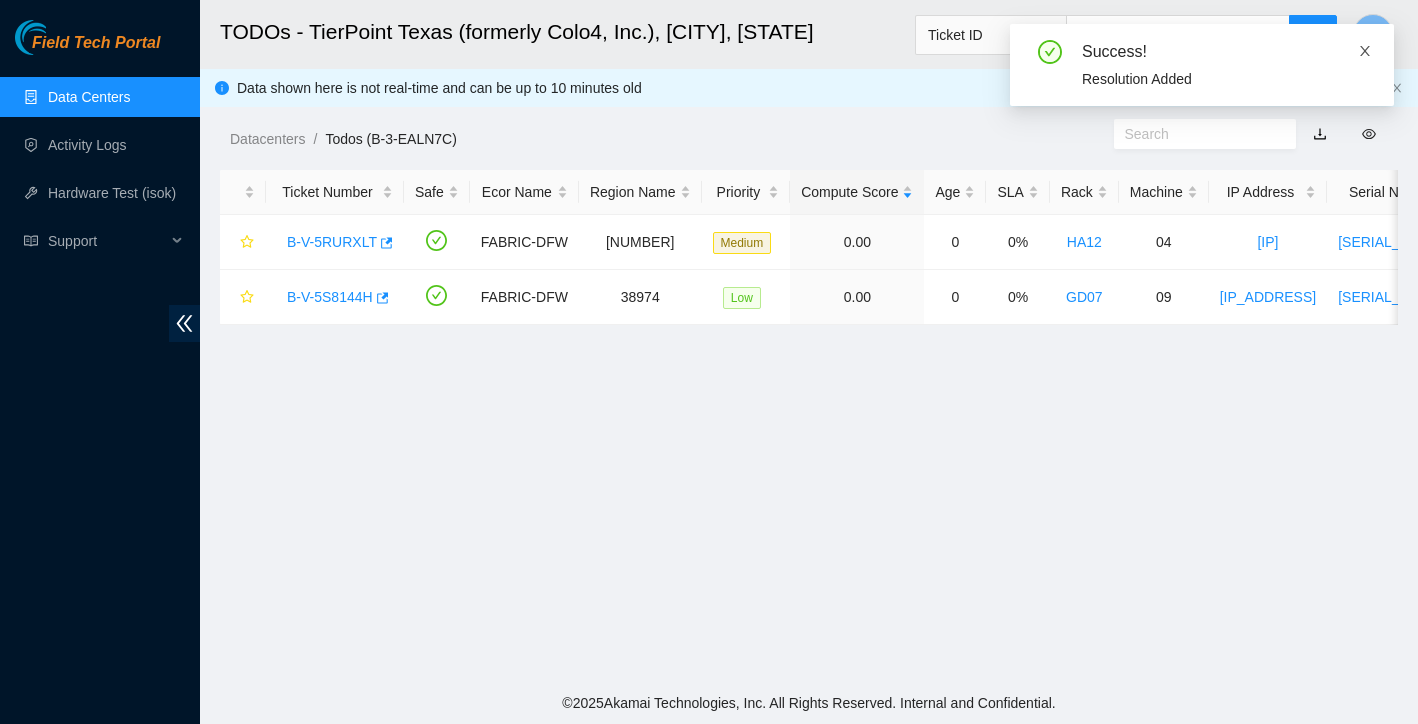 click 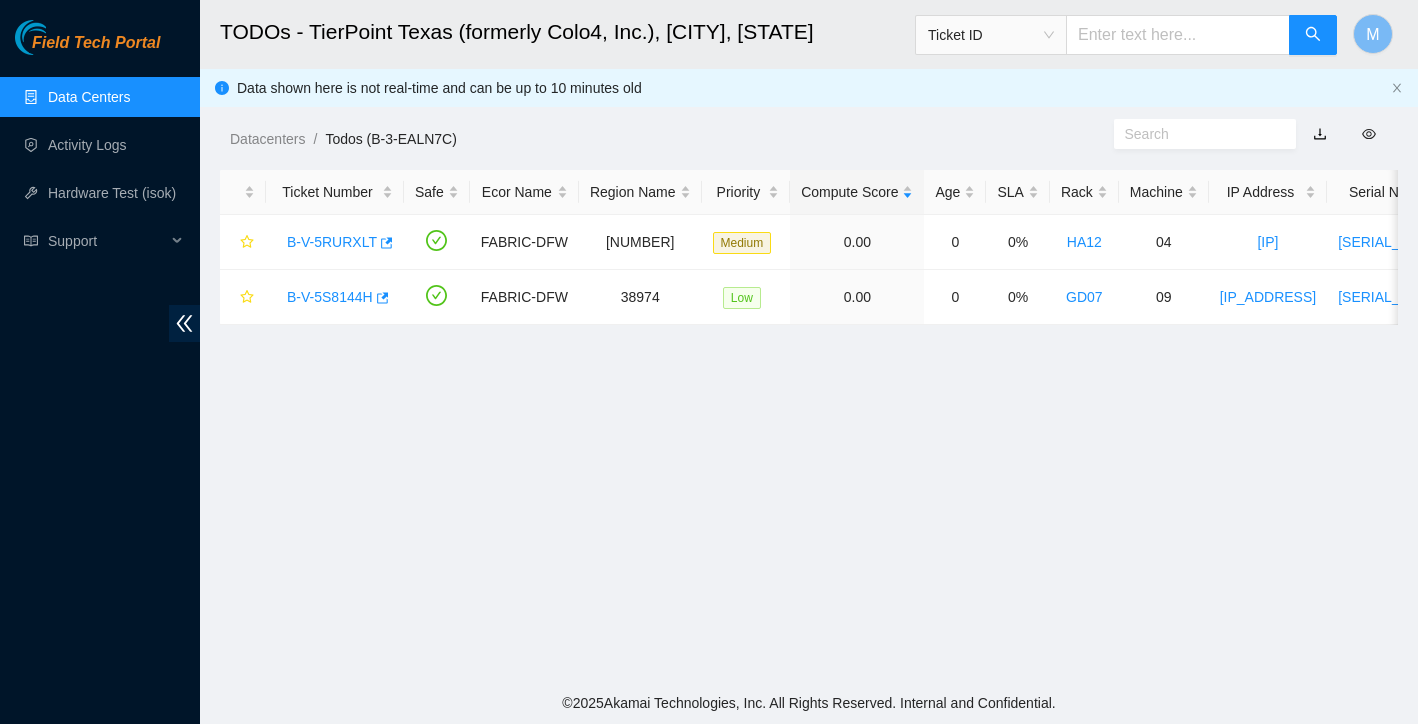 click on "Ticket ID" at bounding box center (1126, 29) 